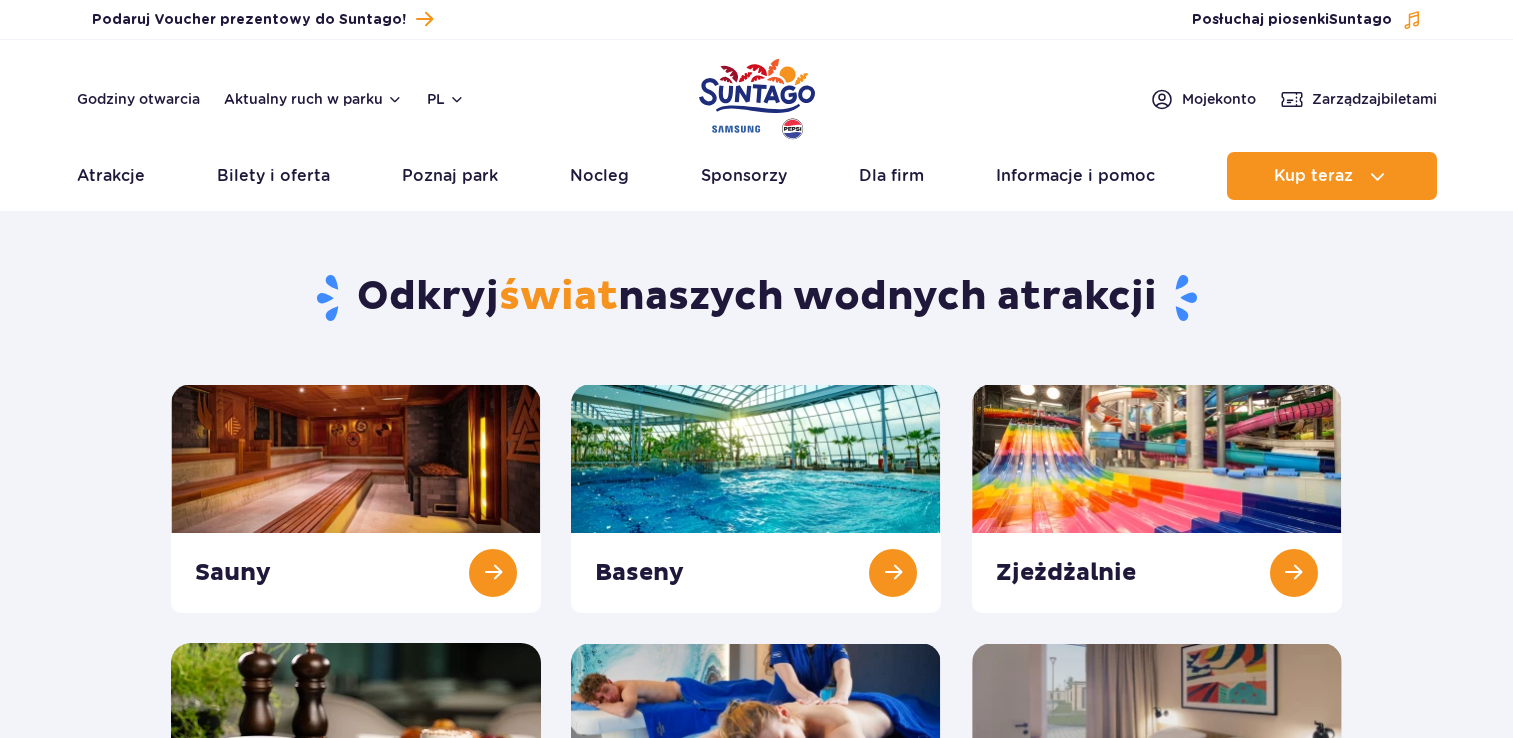 scroll, scrollTop: 0, scrollLeft: 0, axis: both 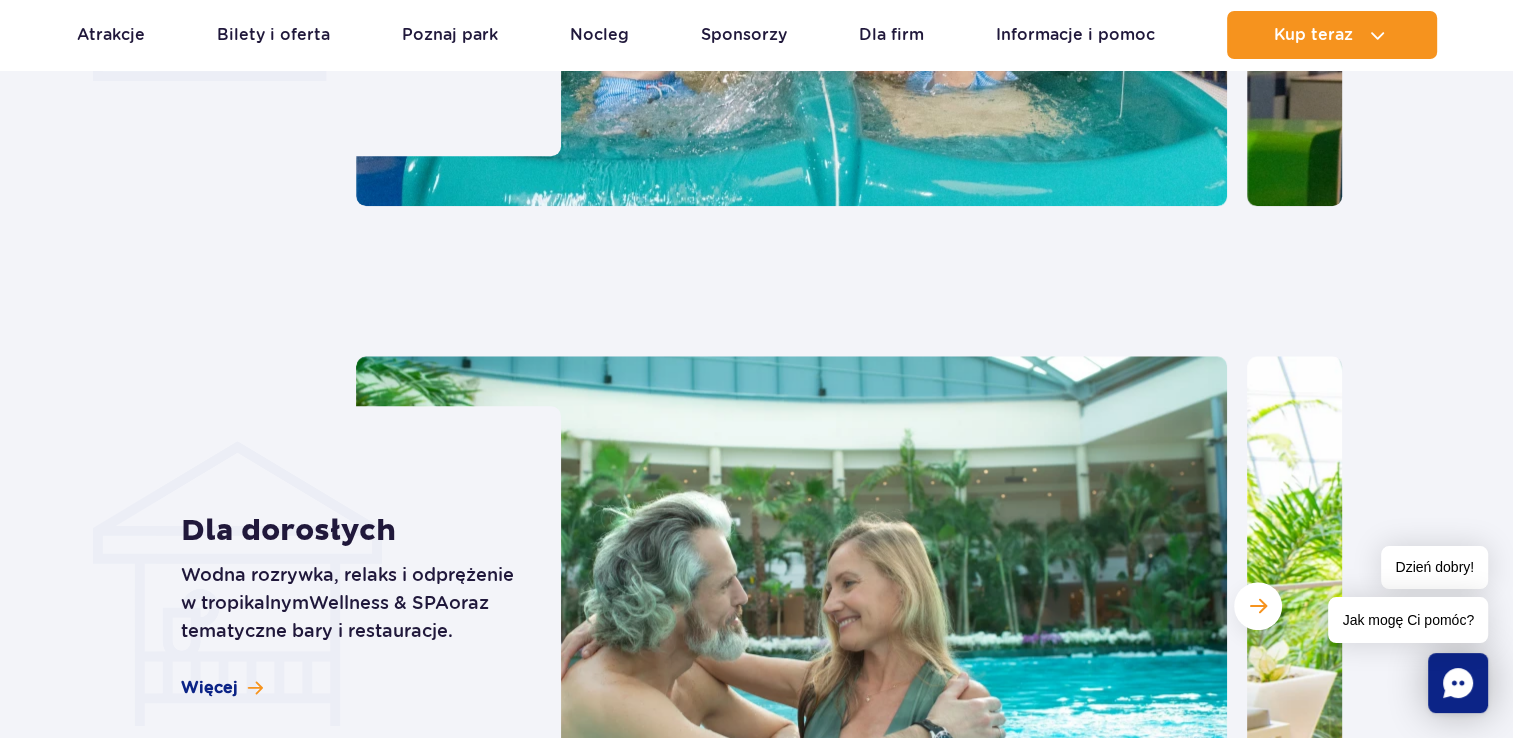 drag, startPoint x: 0, startPoint y: 0, endPoint x: 244, endPoint y: 480, distance: 538.45703 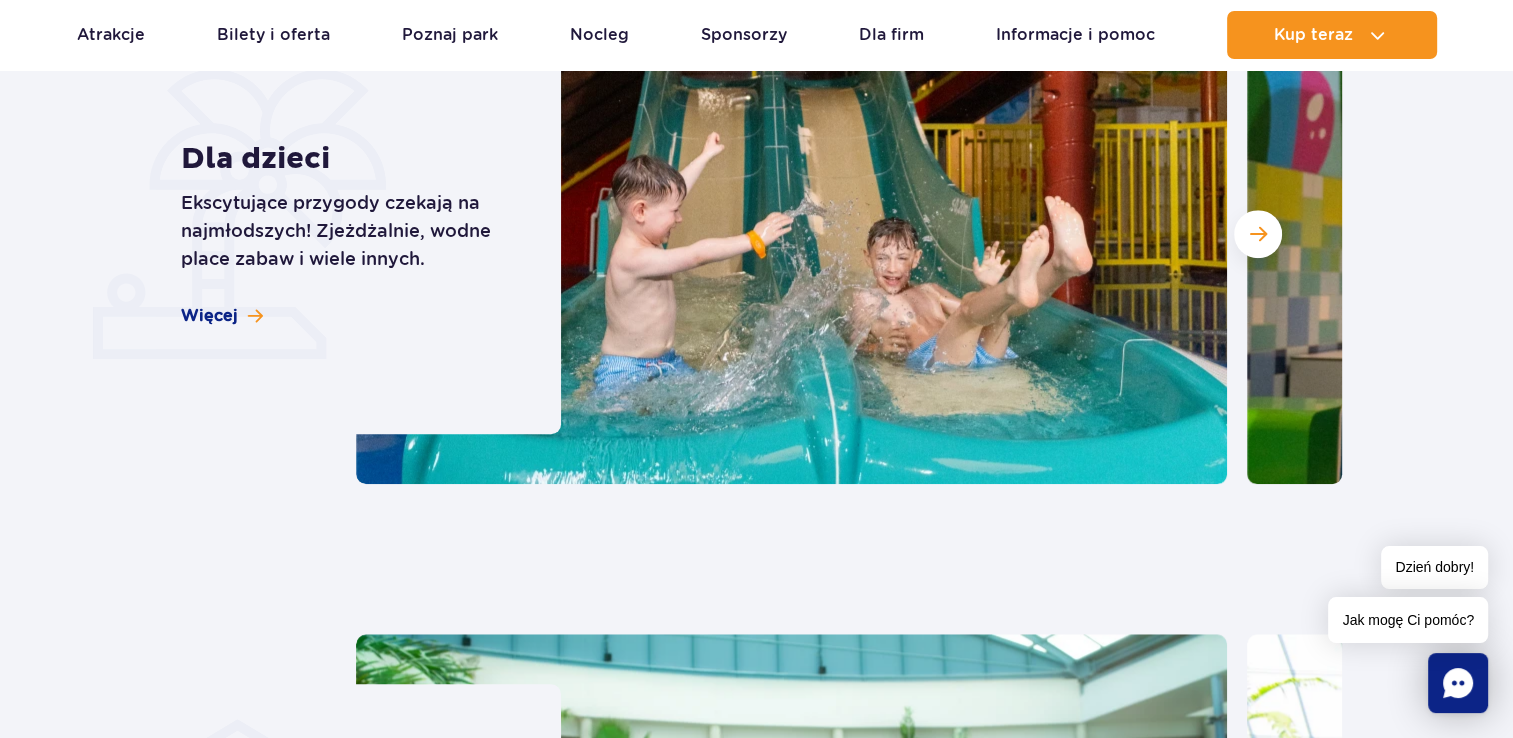 scroll, scrollTop: 1720, scrollLeft: 0, axis: vertical 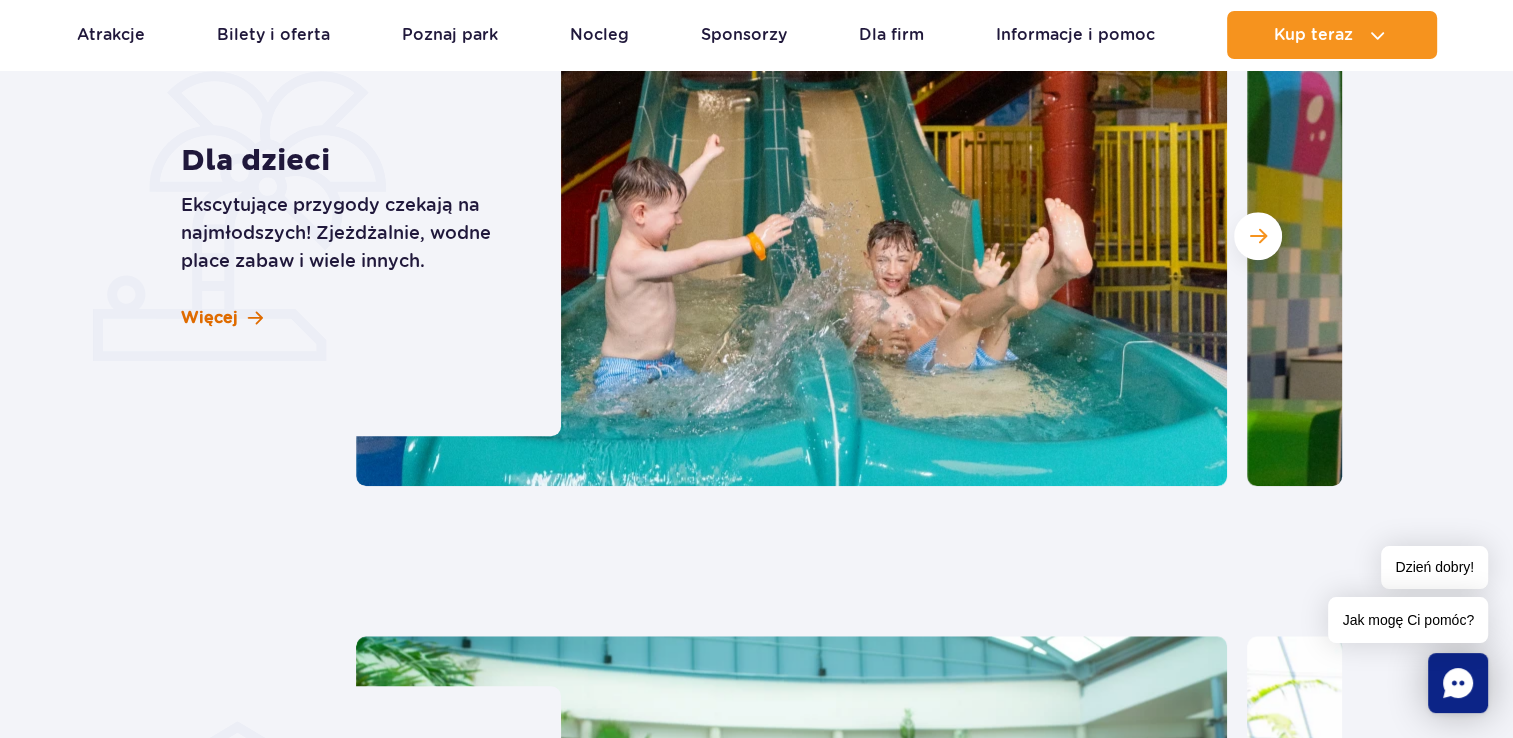 click at bounding box center [255, 318] 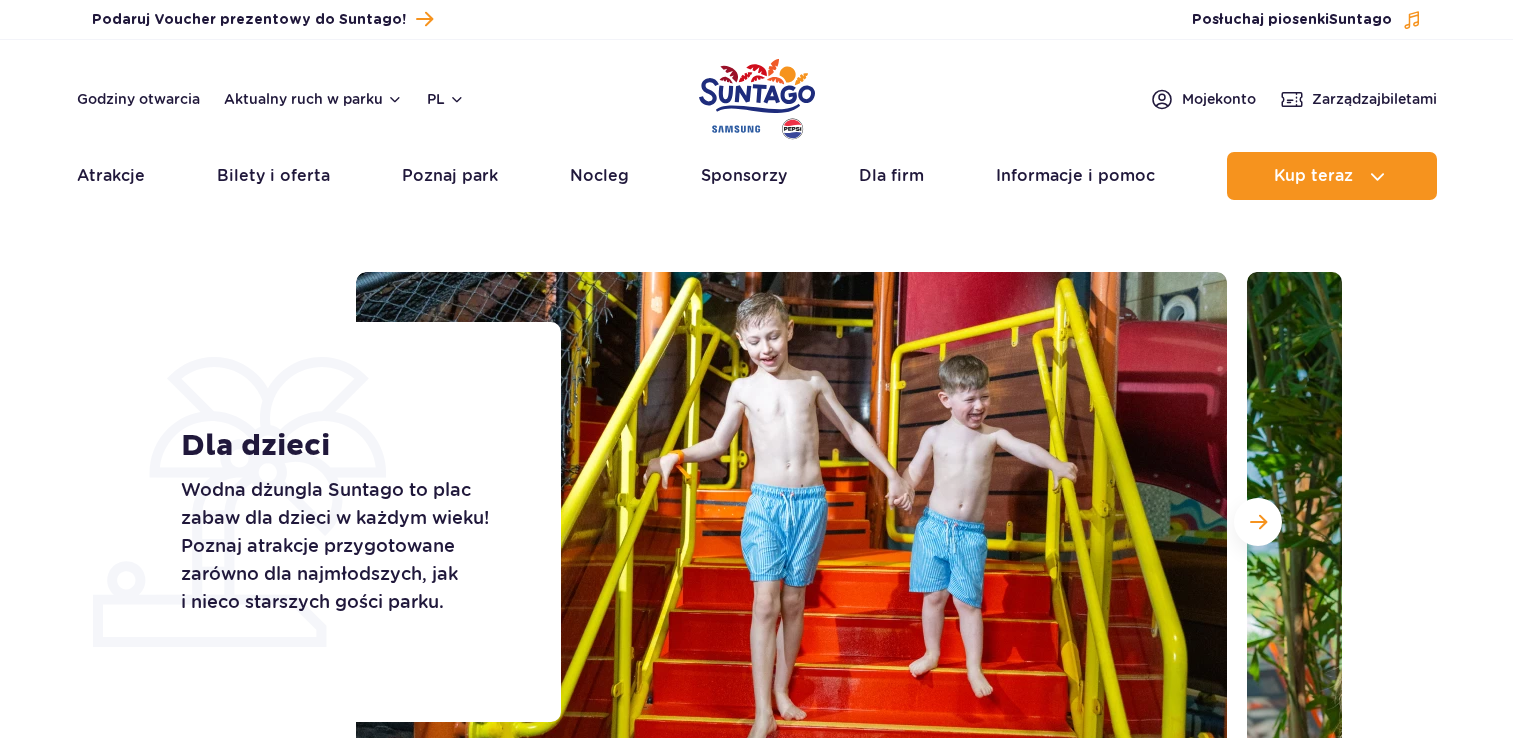 scroll, scrollTop: 0, scrollLeft: 0, axis: both 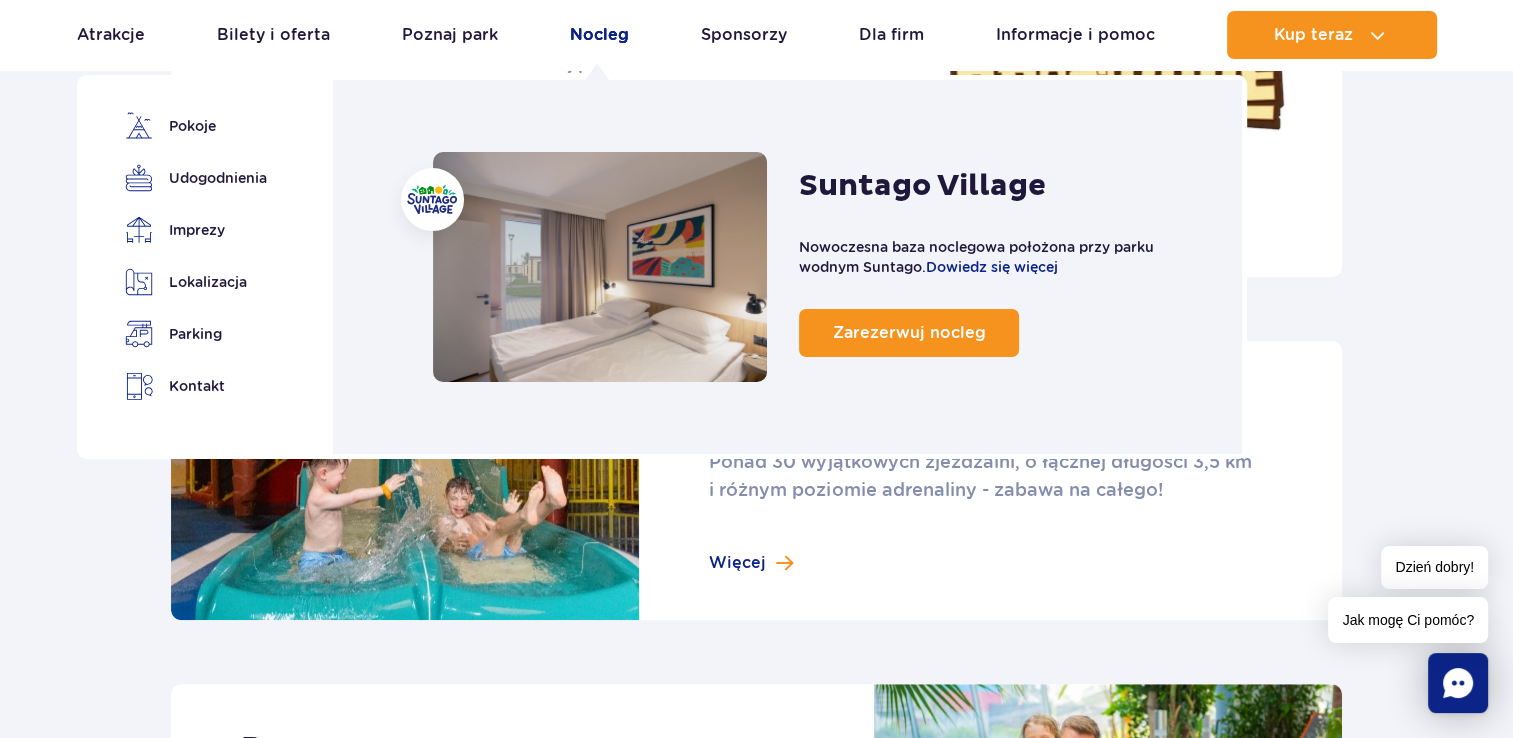 click on "Nocleg" at bounding box center (599, 35) 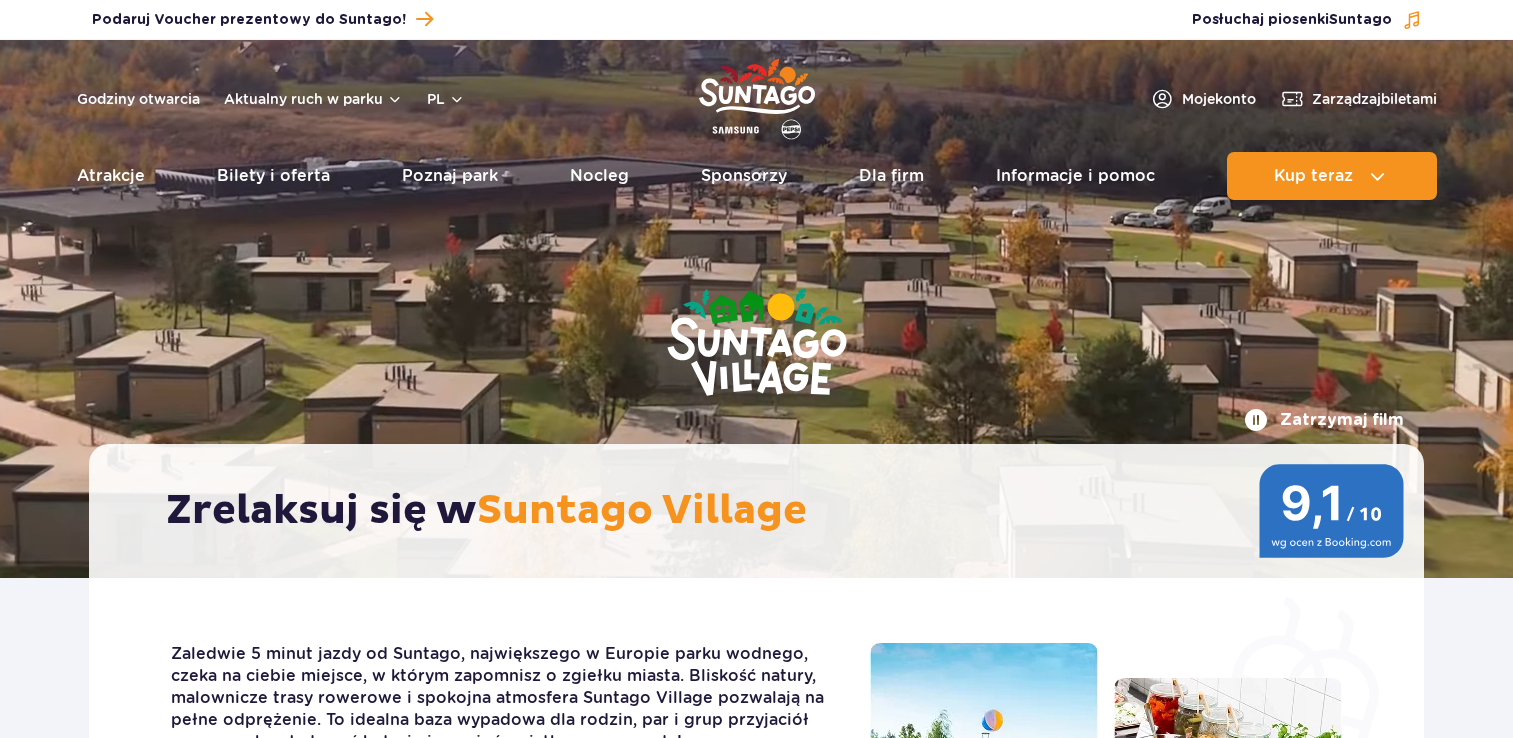 scroll, scrollTop: 0, scrollLeft: 0, axis: both 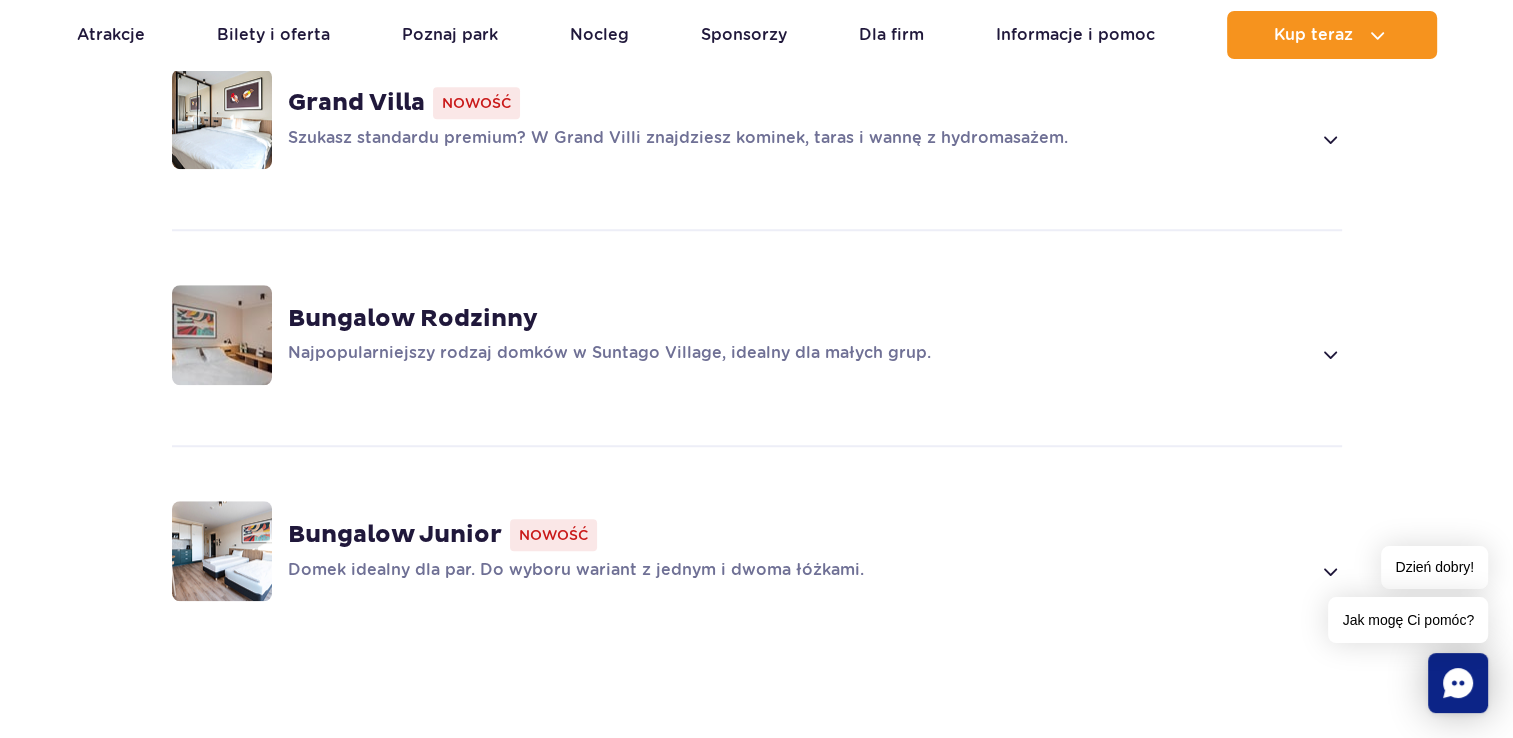 click on "Bungalow Rodzinny" at bounding box center [413, 319] 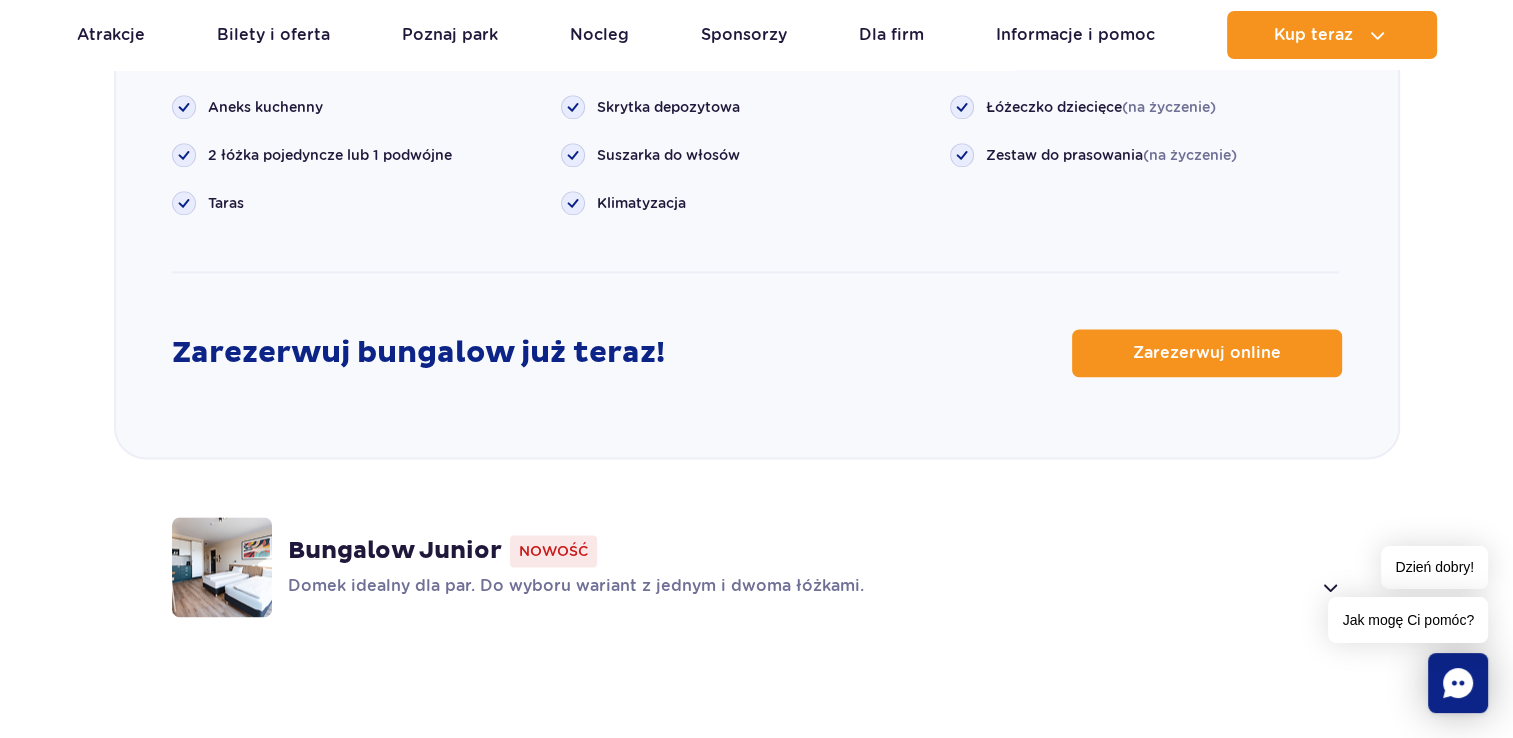 scroll, scrollTop: 2536, scrollLeft: 0, axis: vertical 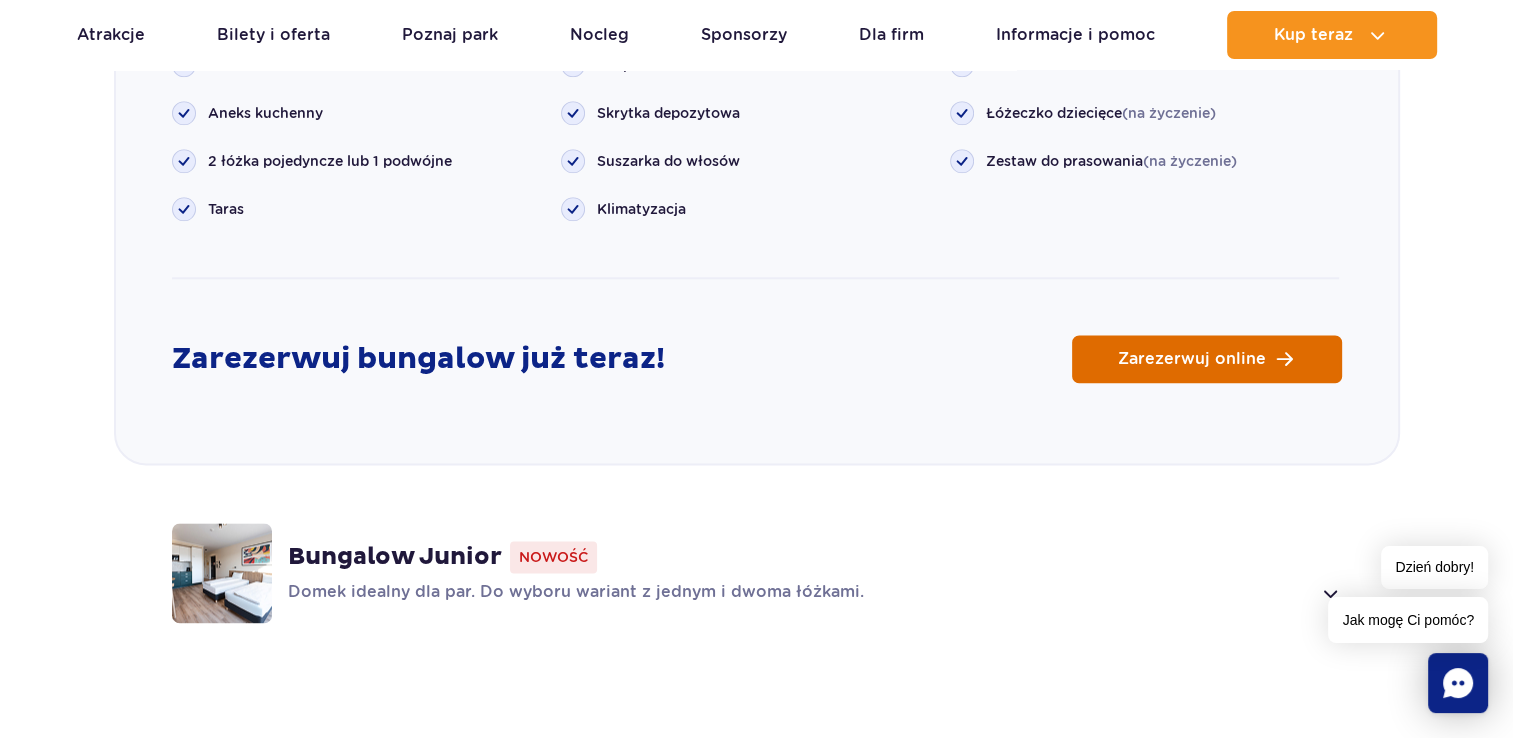 click on "Zarezerwuj online" at bounding box center (1192, 359) 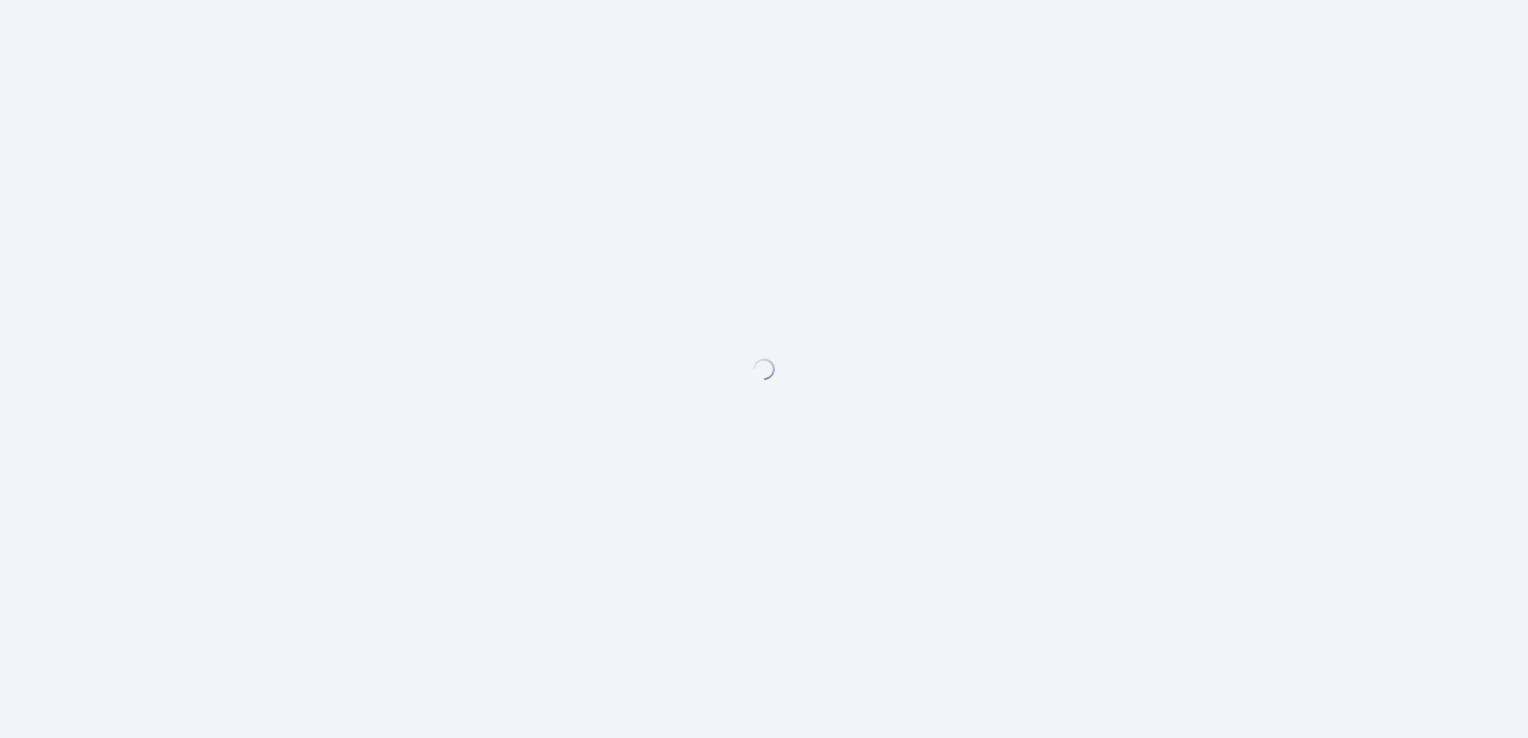 scroll, scrollTop: 0, scrollLeft: 0, axis: both 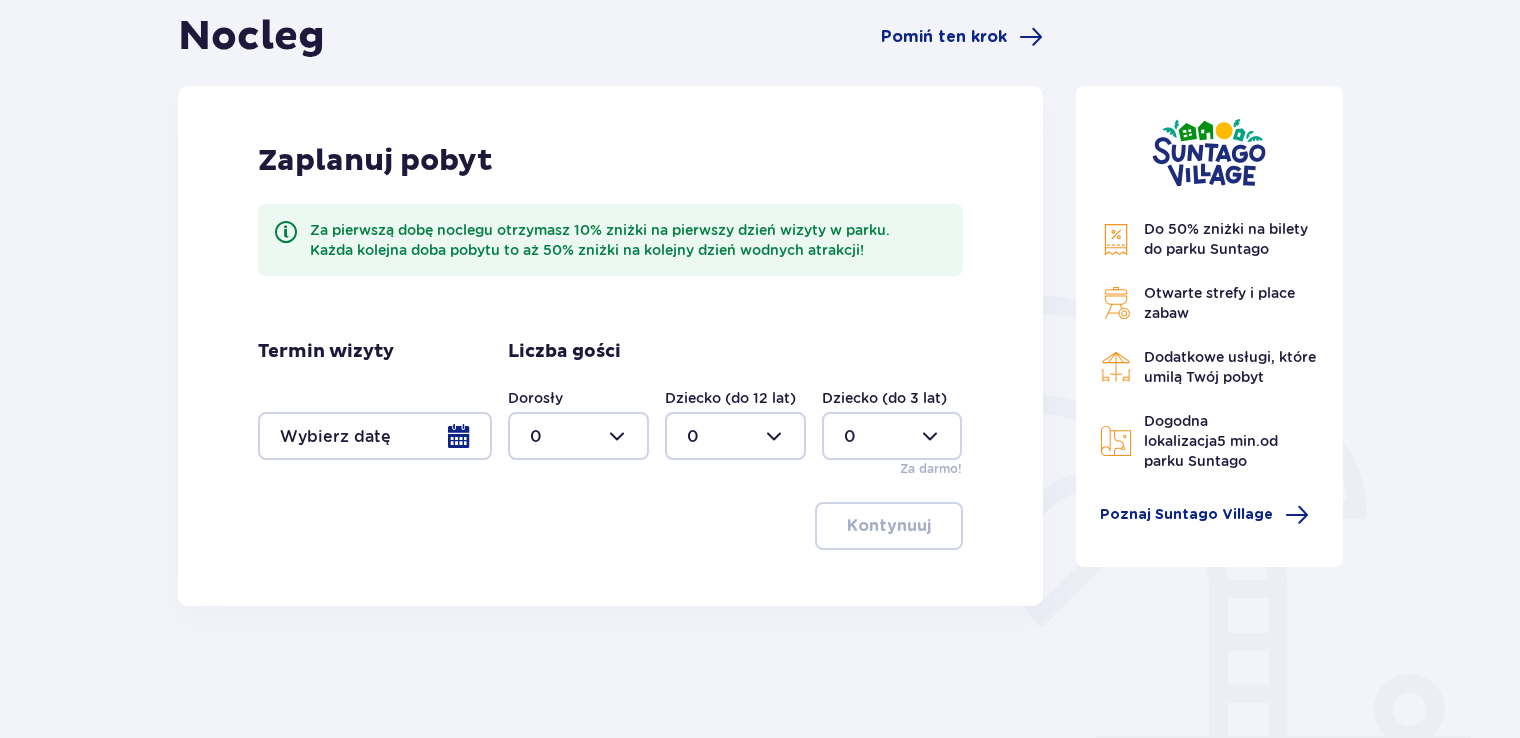 click at bounding box center (375, 436) 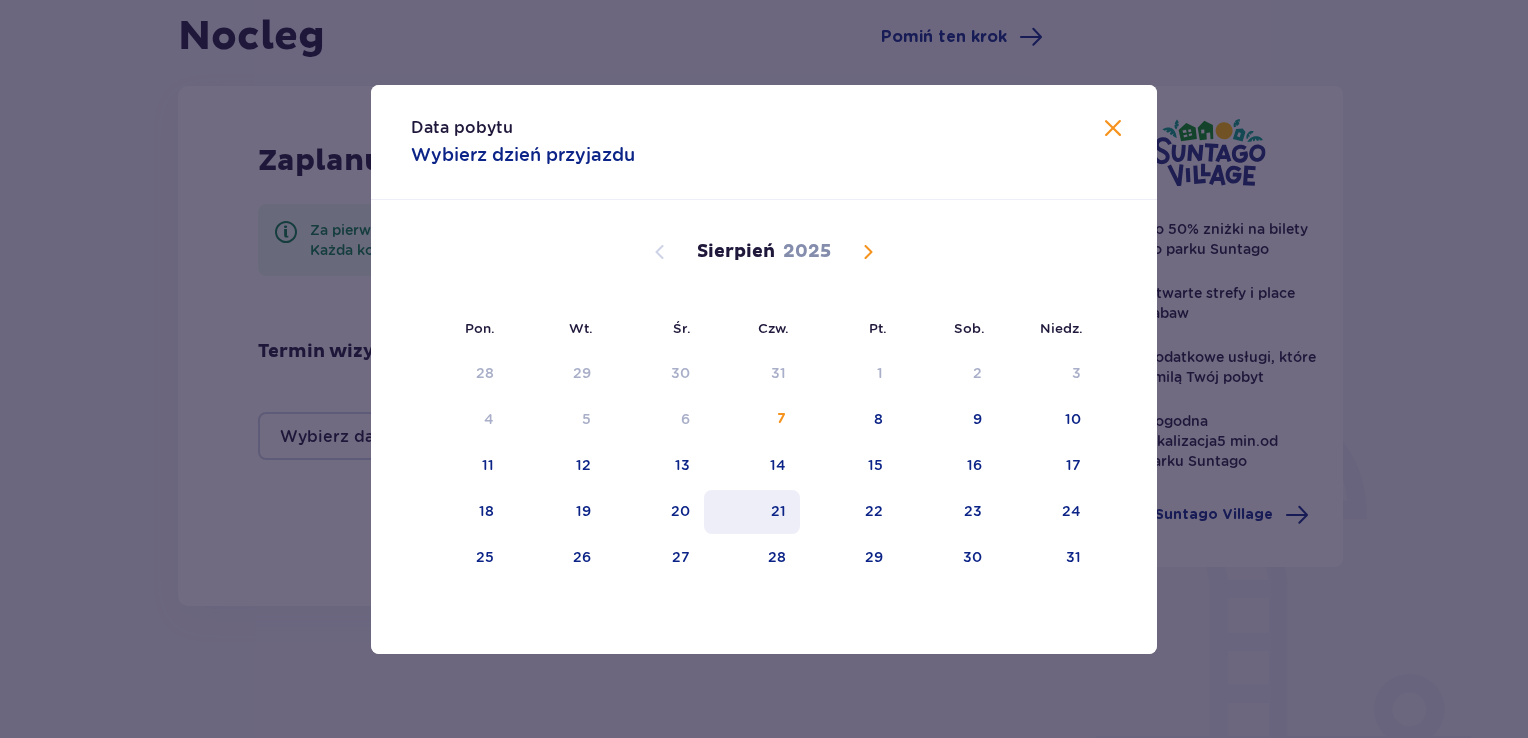 click on "21" at bounding box center [778, 511] 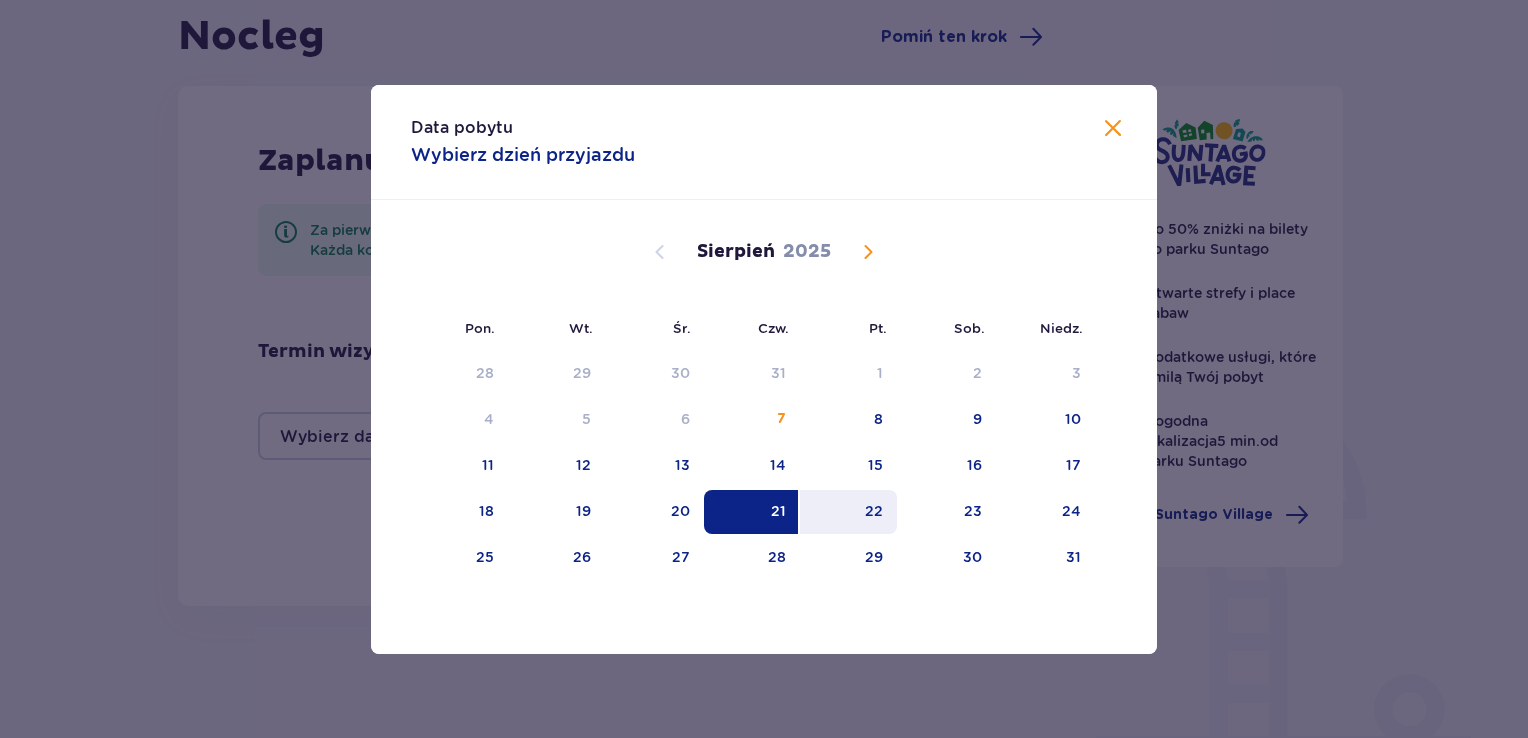 click on "22" at bounding box center [848, 512] 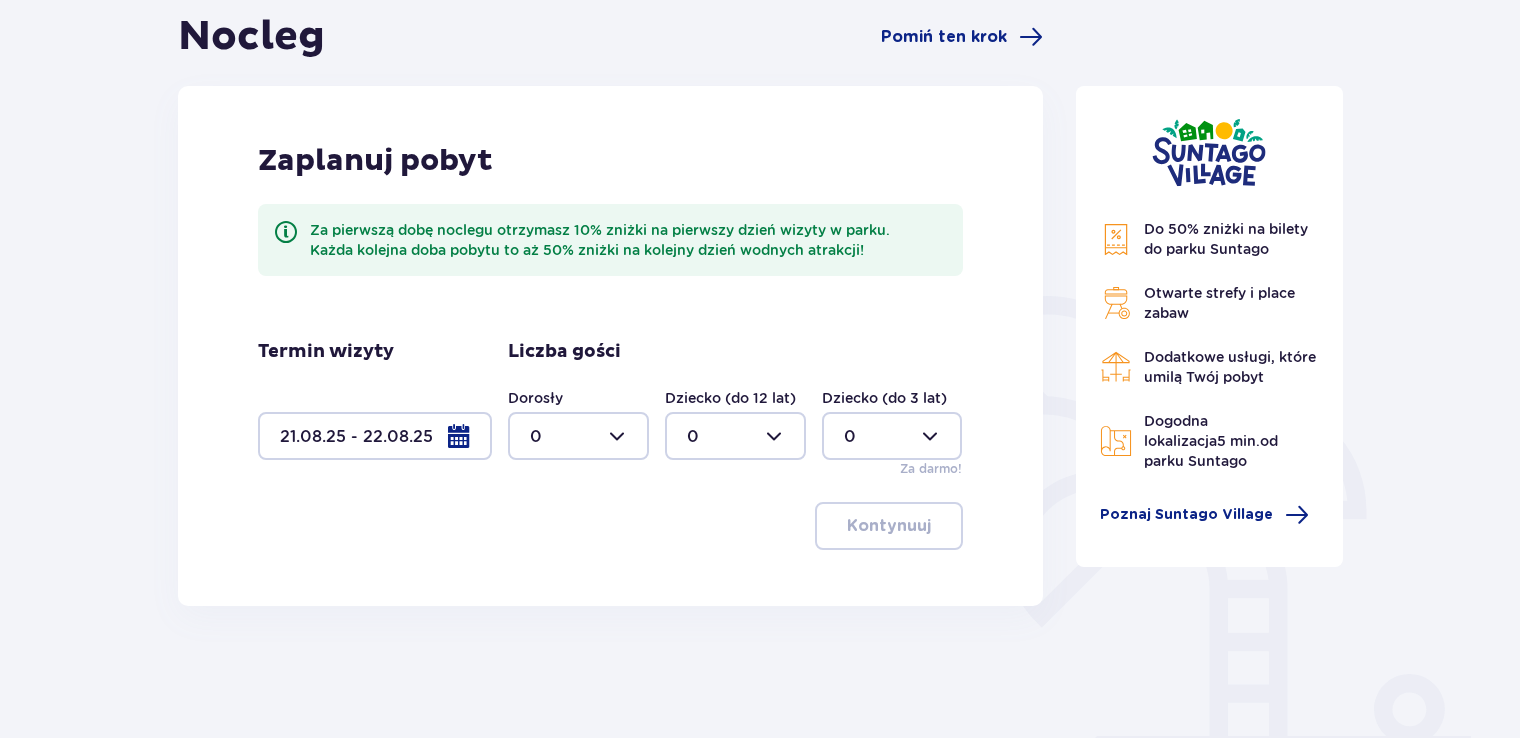 click at bounding box center (578, 436) 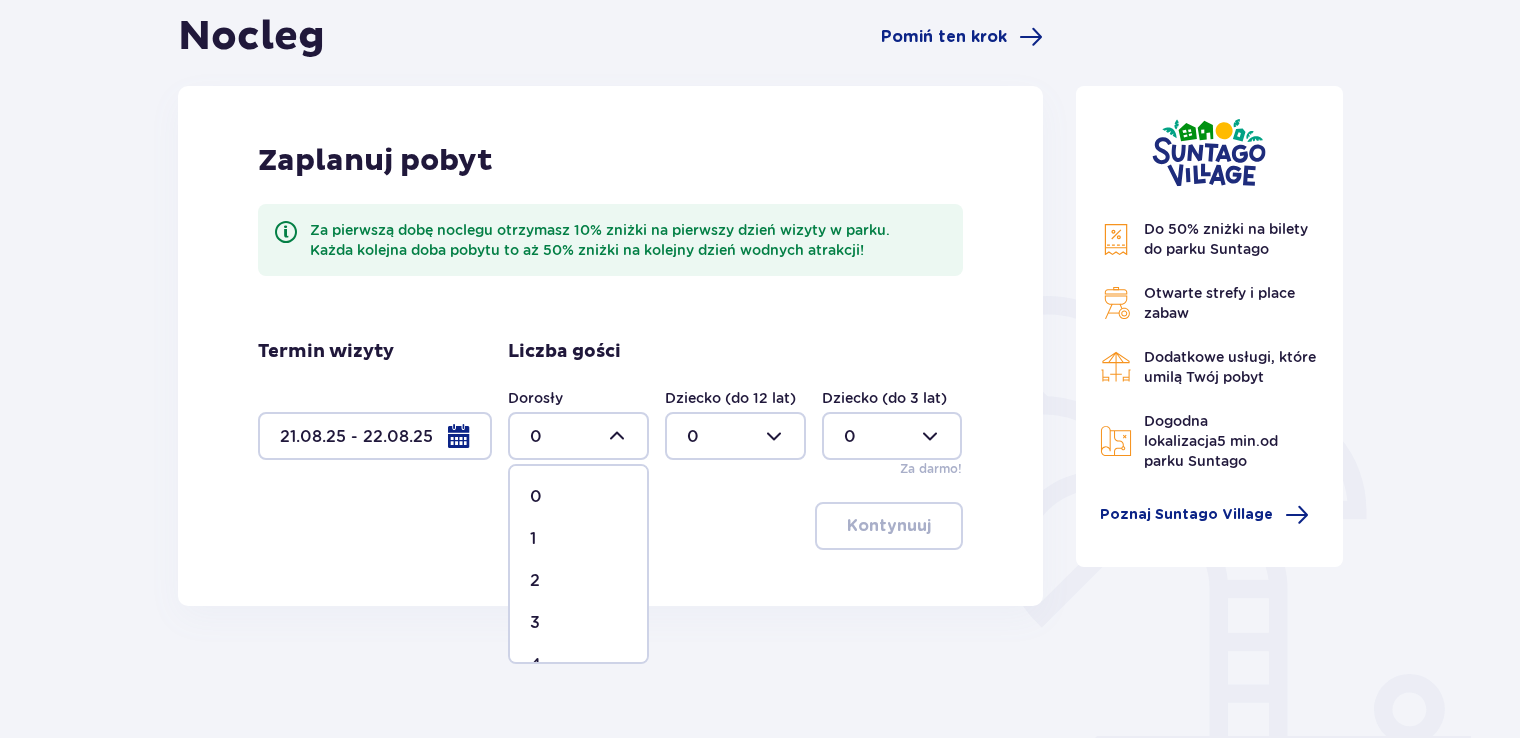 click on "2" at bounding box center (578, 581) 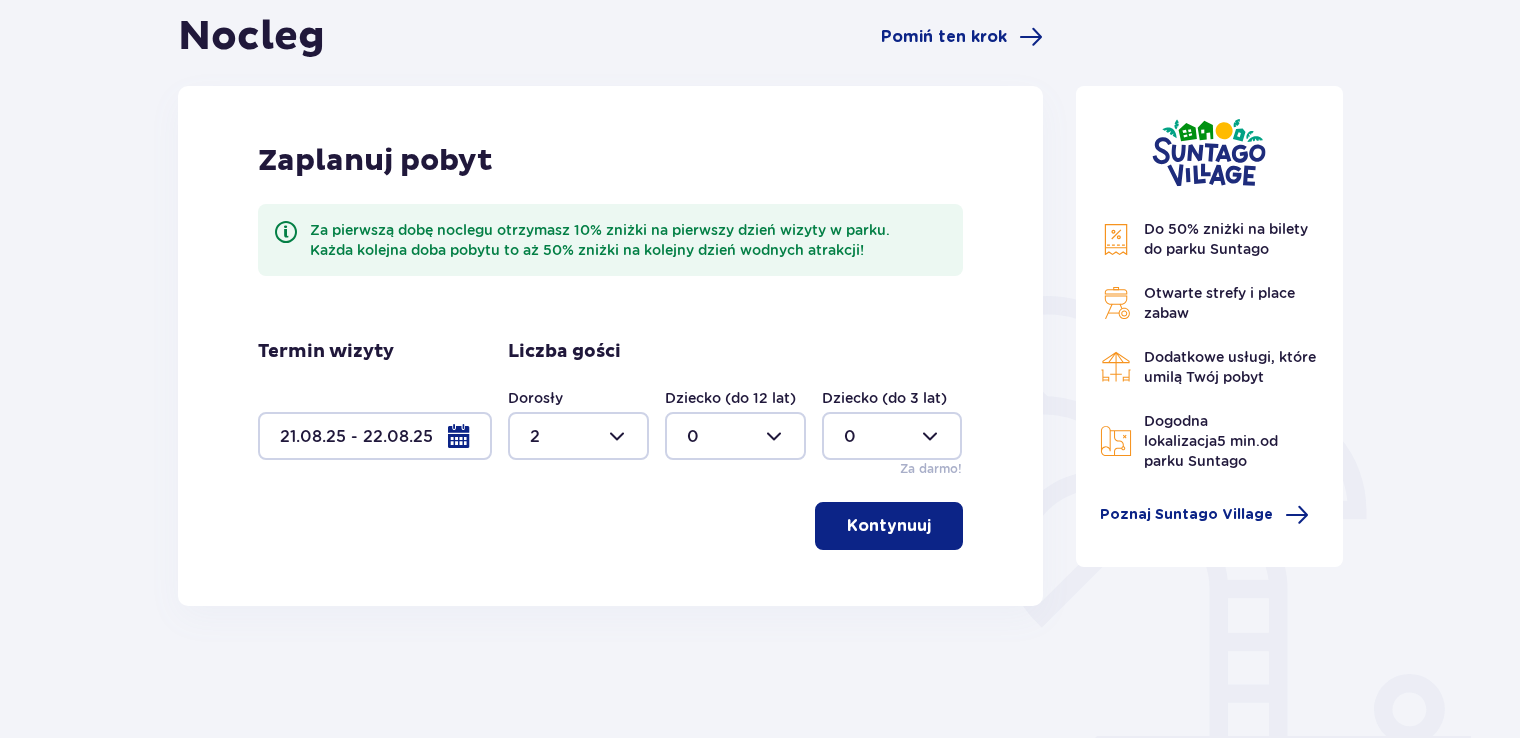 click at bounding box center (735, 436) 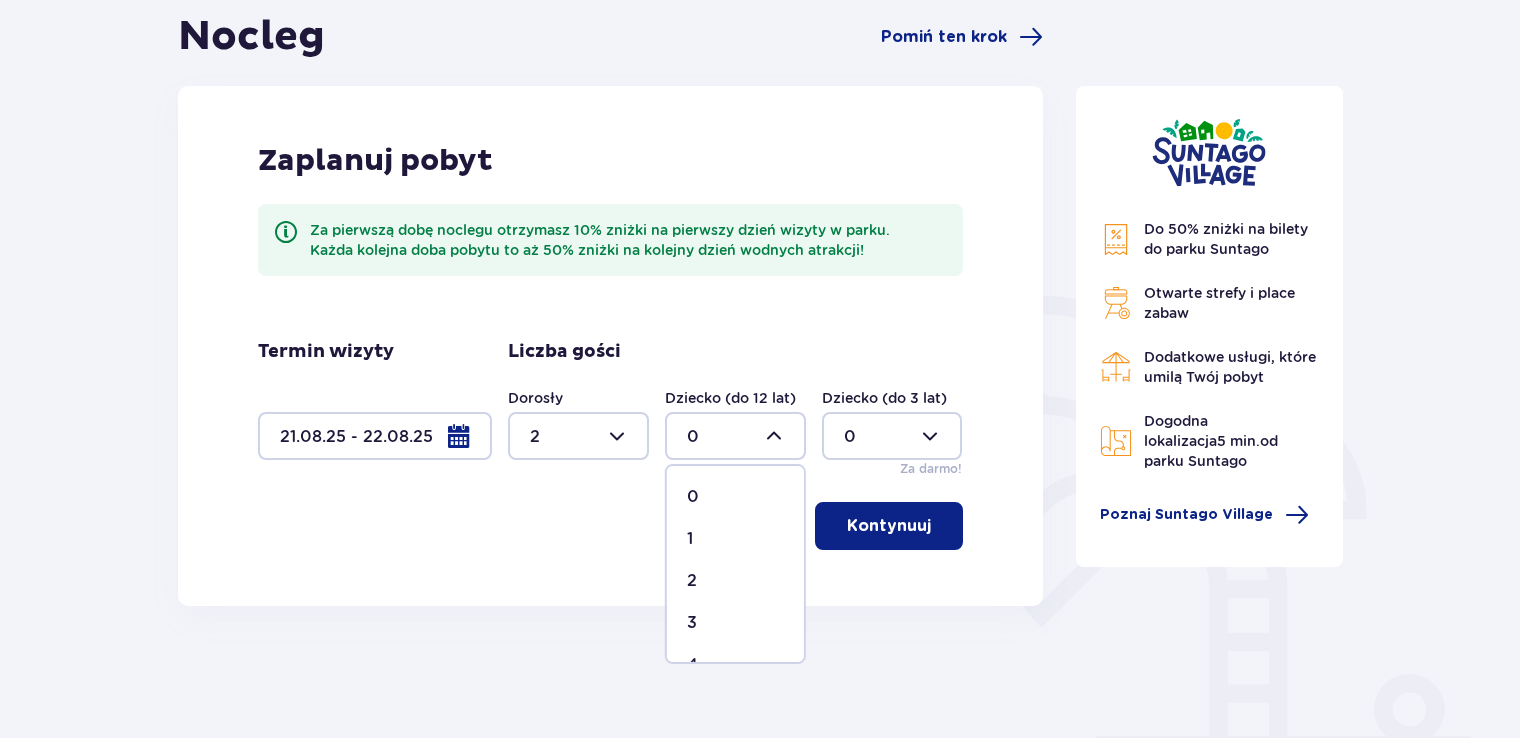 click on "1" at bounding box center [735, 539] 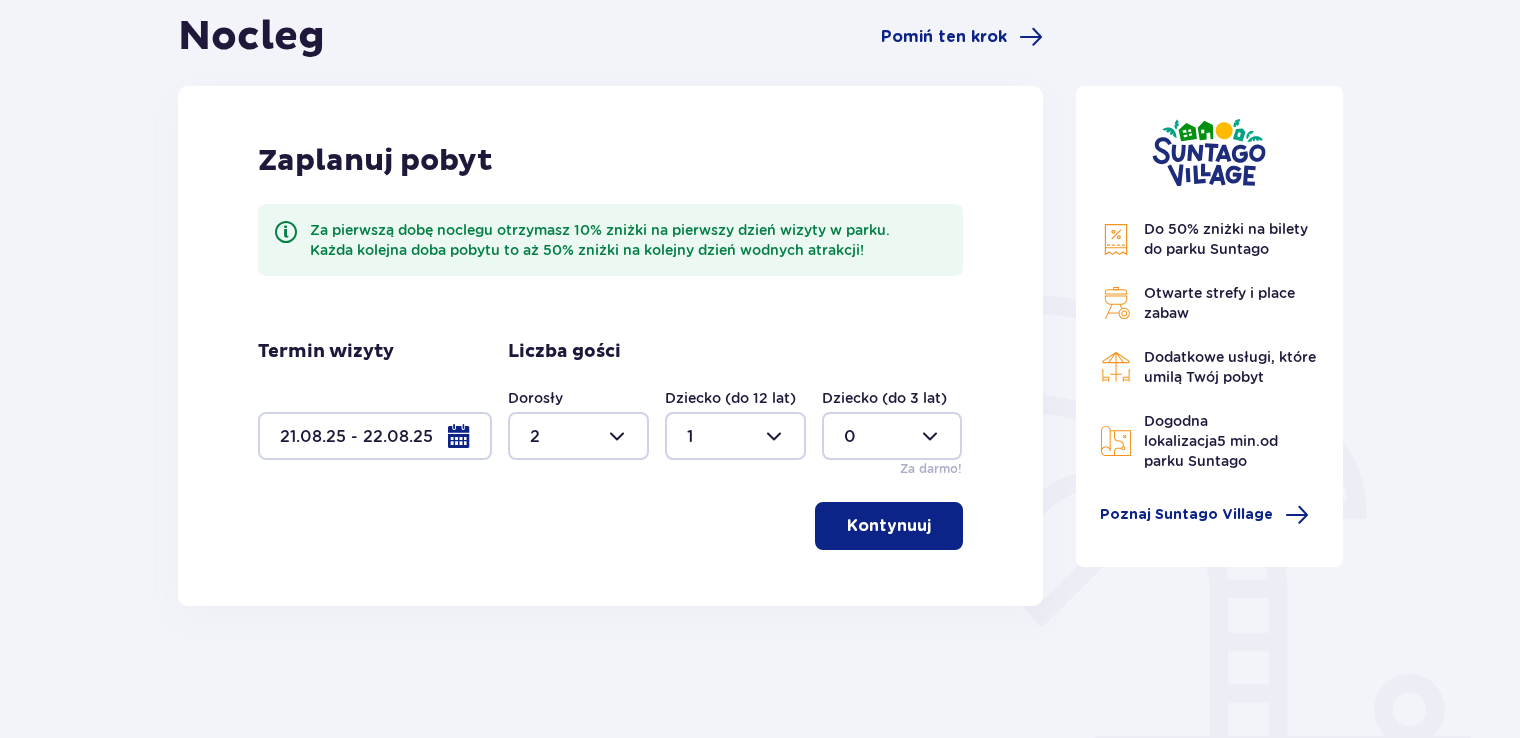 type on "1" 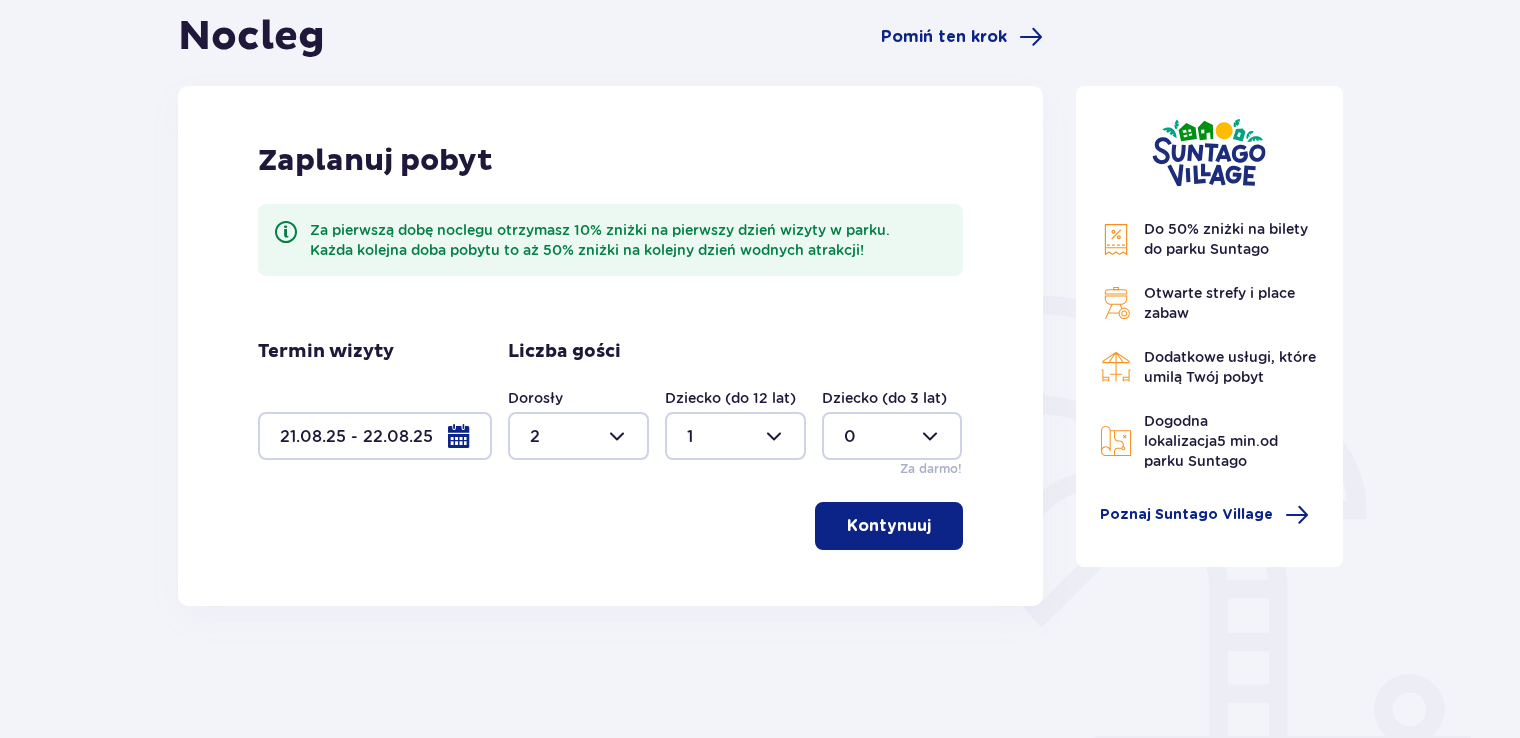 click on "Kontynuuj" at bounding box center (889, 526) 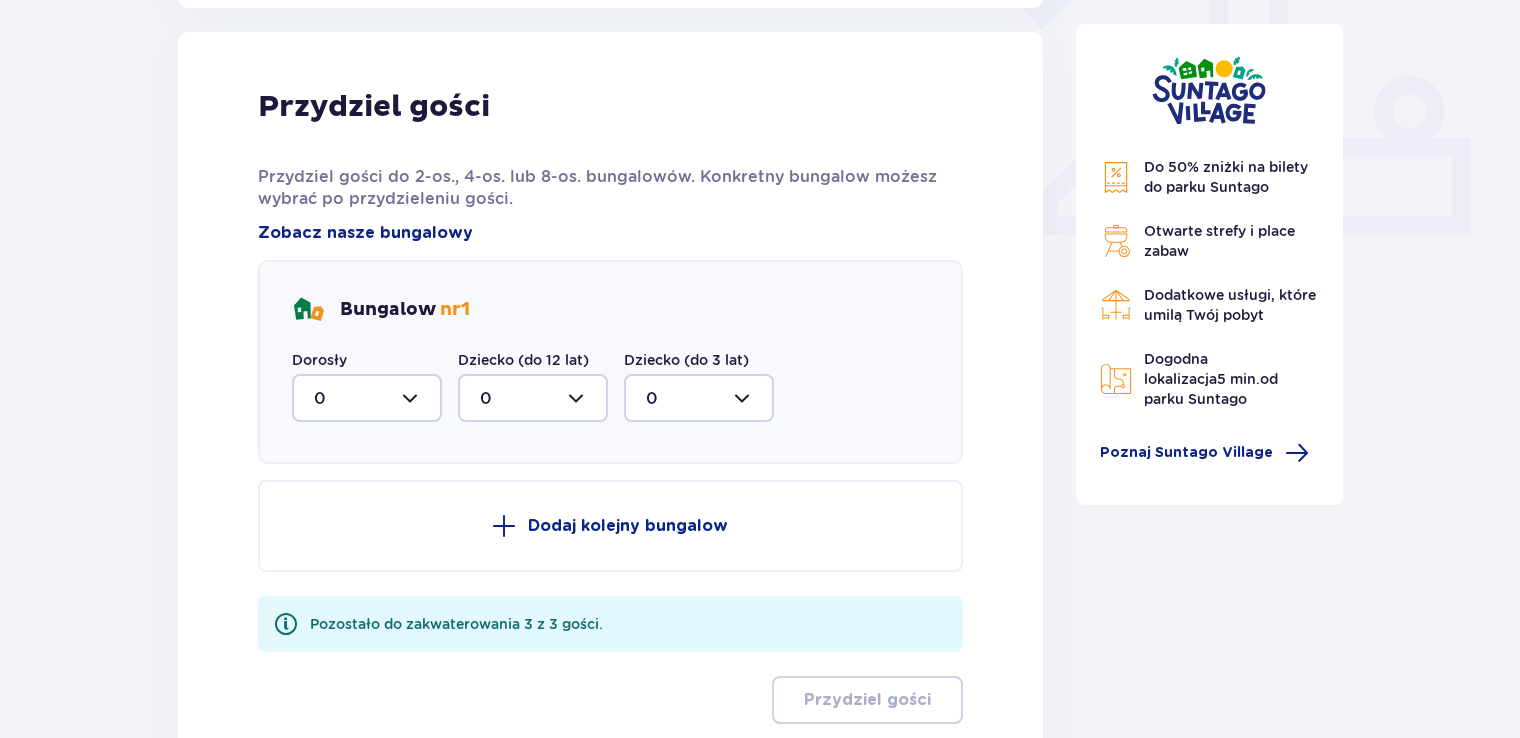 scroll, scrollTop: 806, scrollLeft: 0, axis: vertical 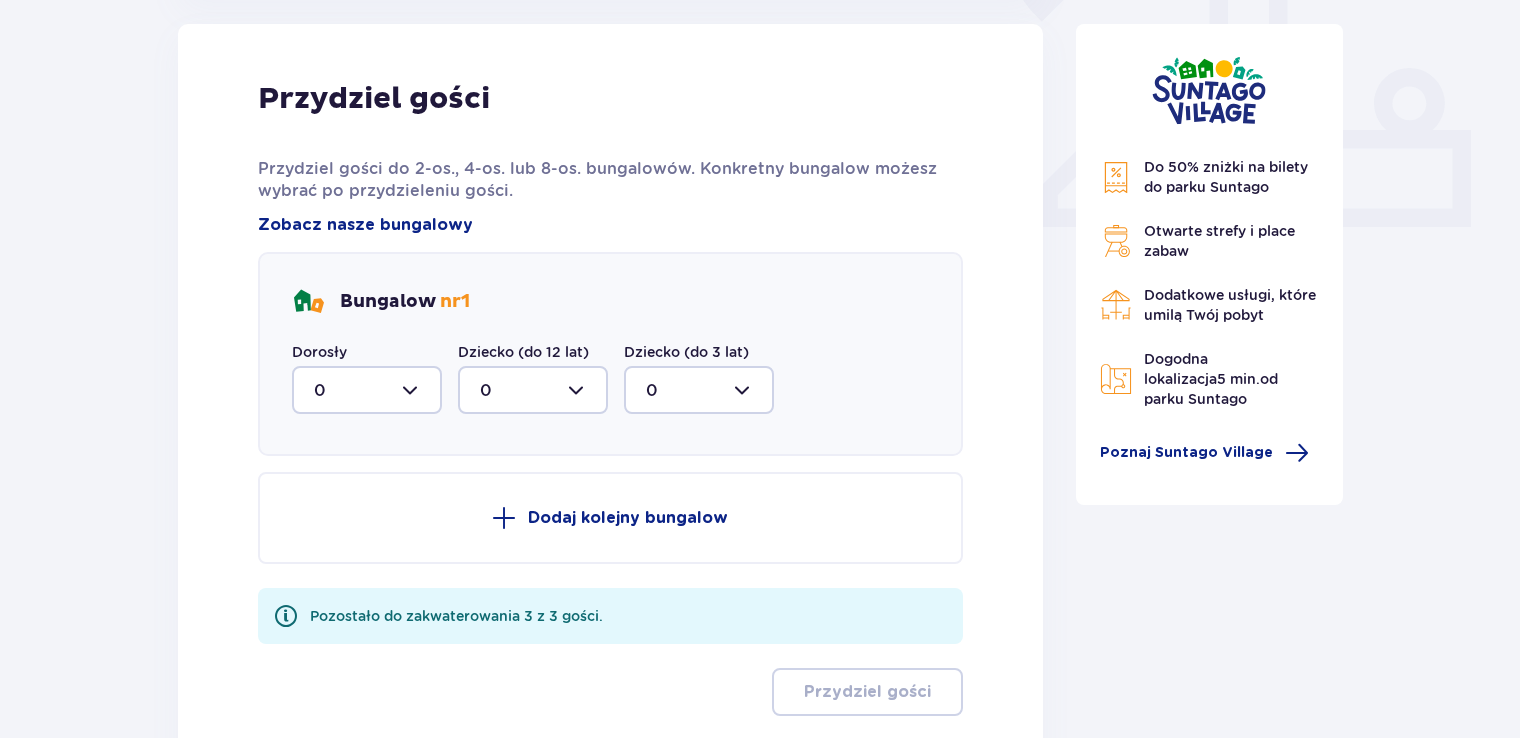 type 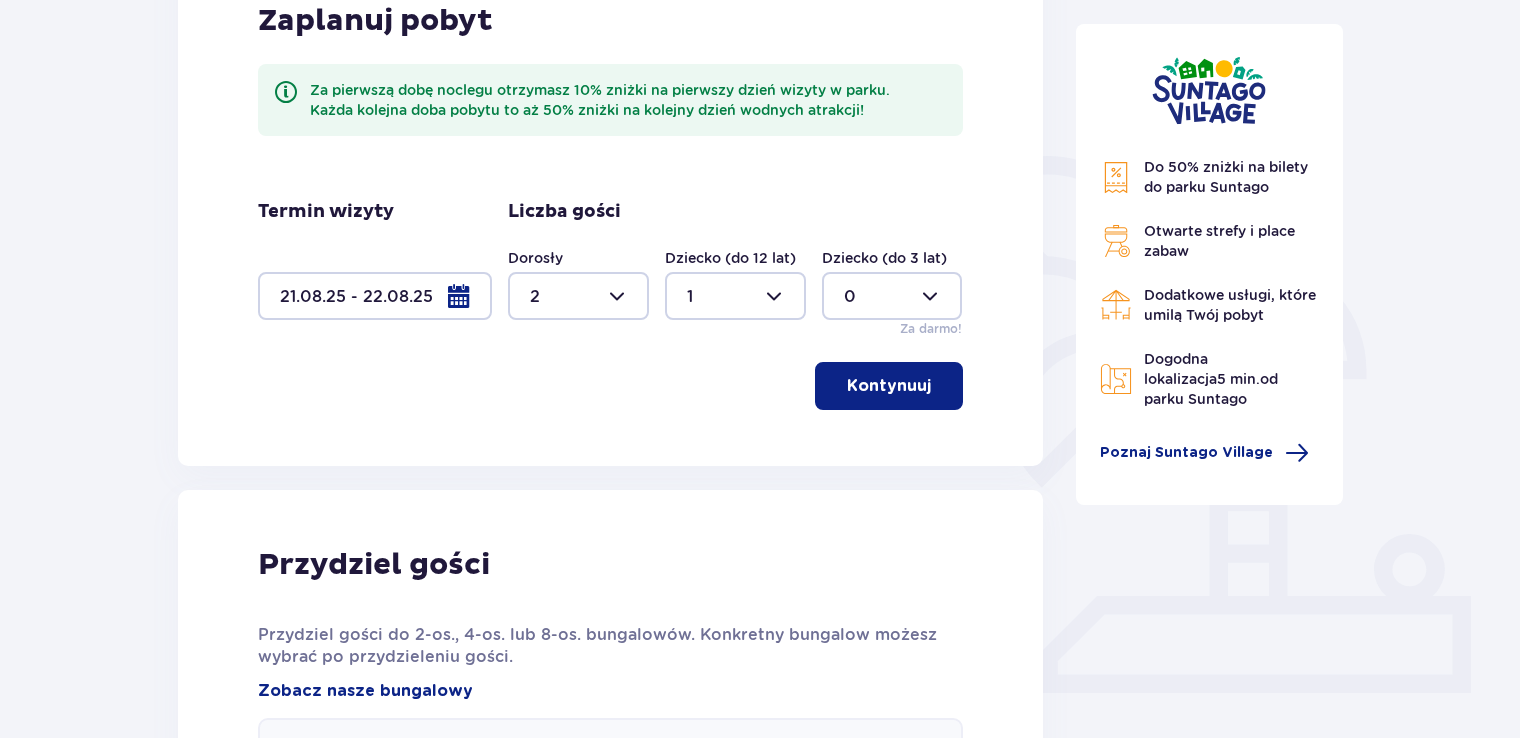 scroll, scrollTop: 286, scrollLeft: 0, axis: vertical 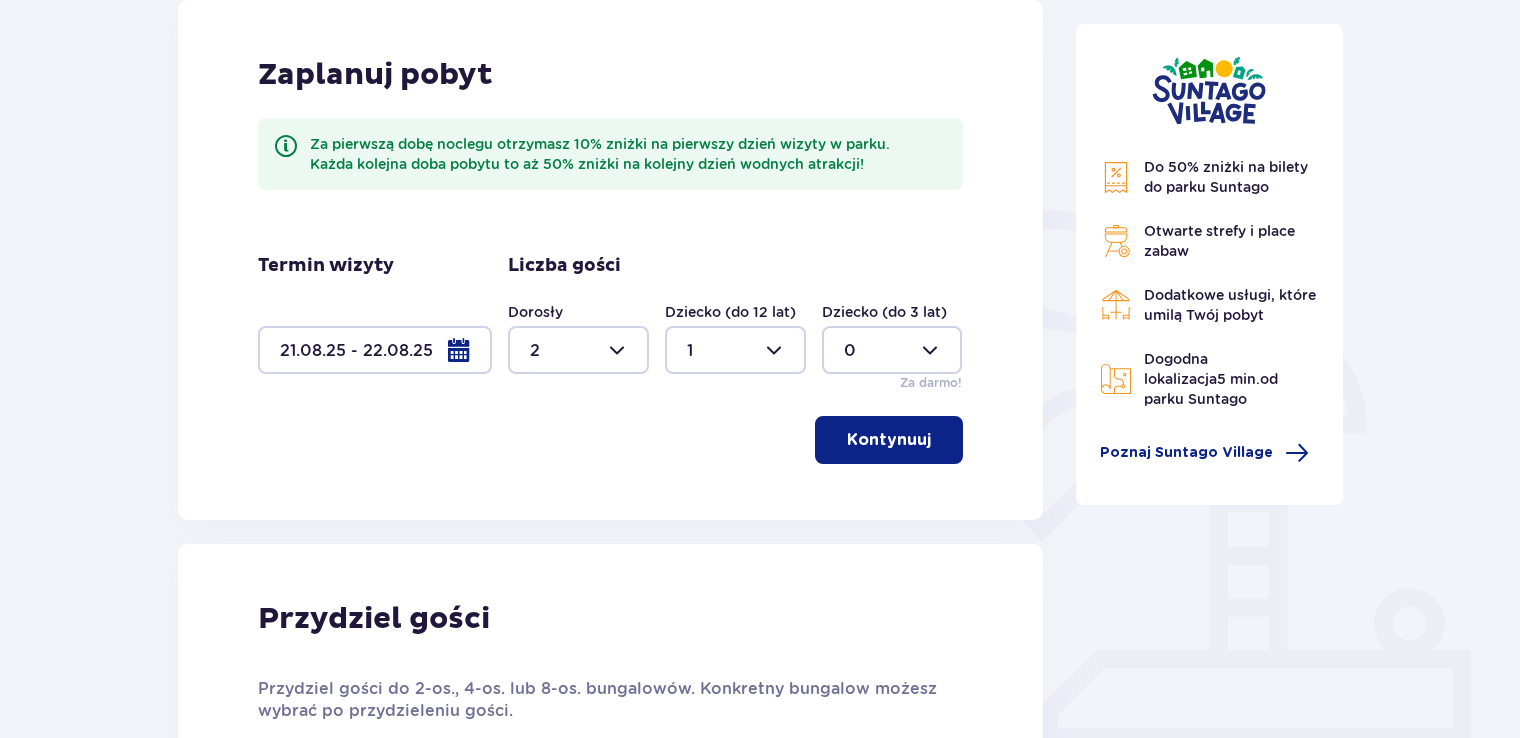 click on "Kontynuuj" at bounding box center [889, 440] 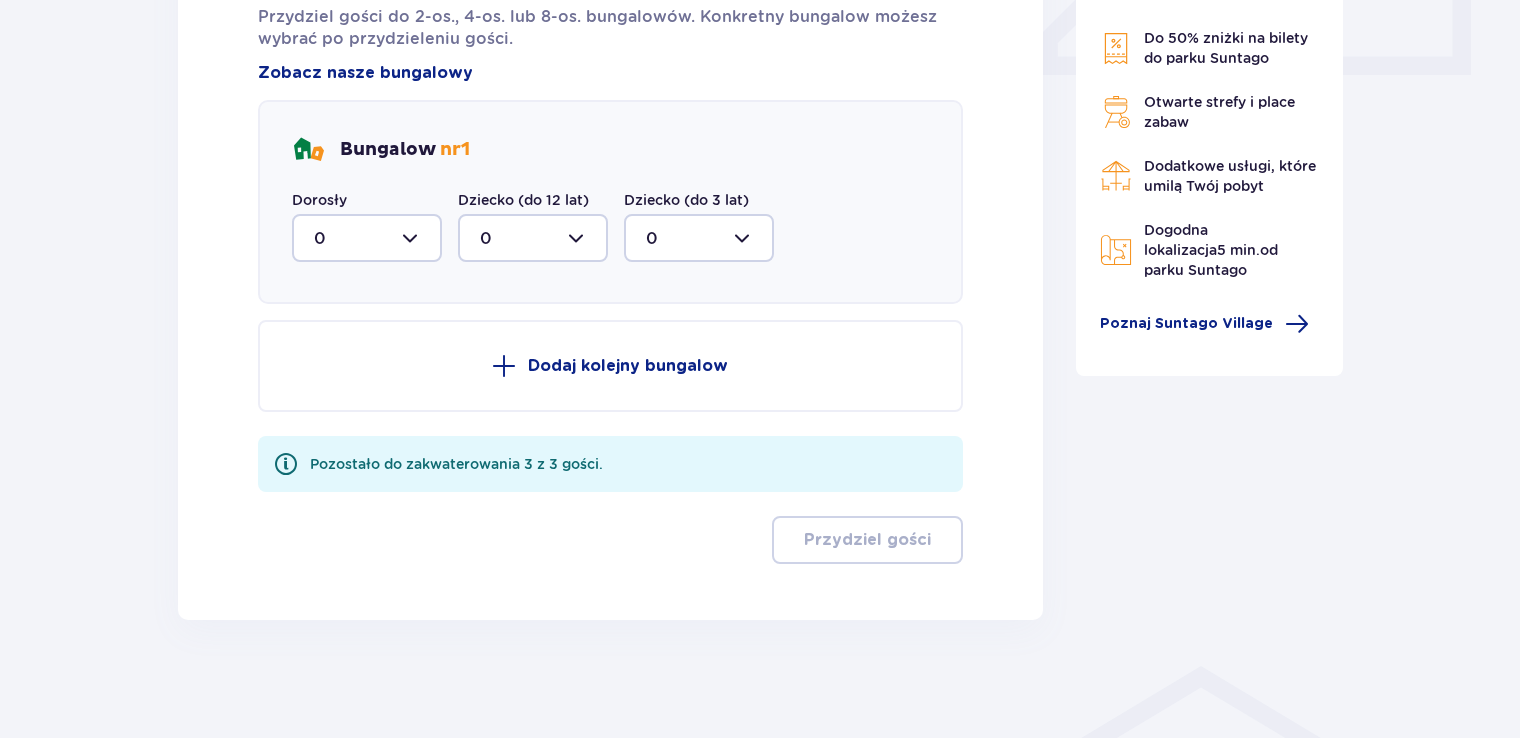 scroll, scrollTop: 918, scrollLeft: 0, axis: vertical 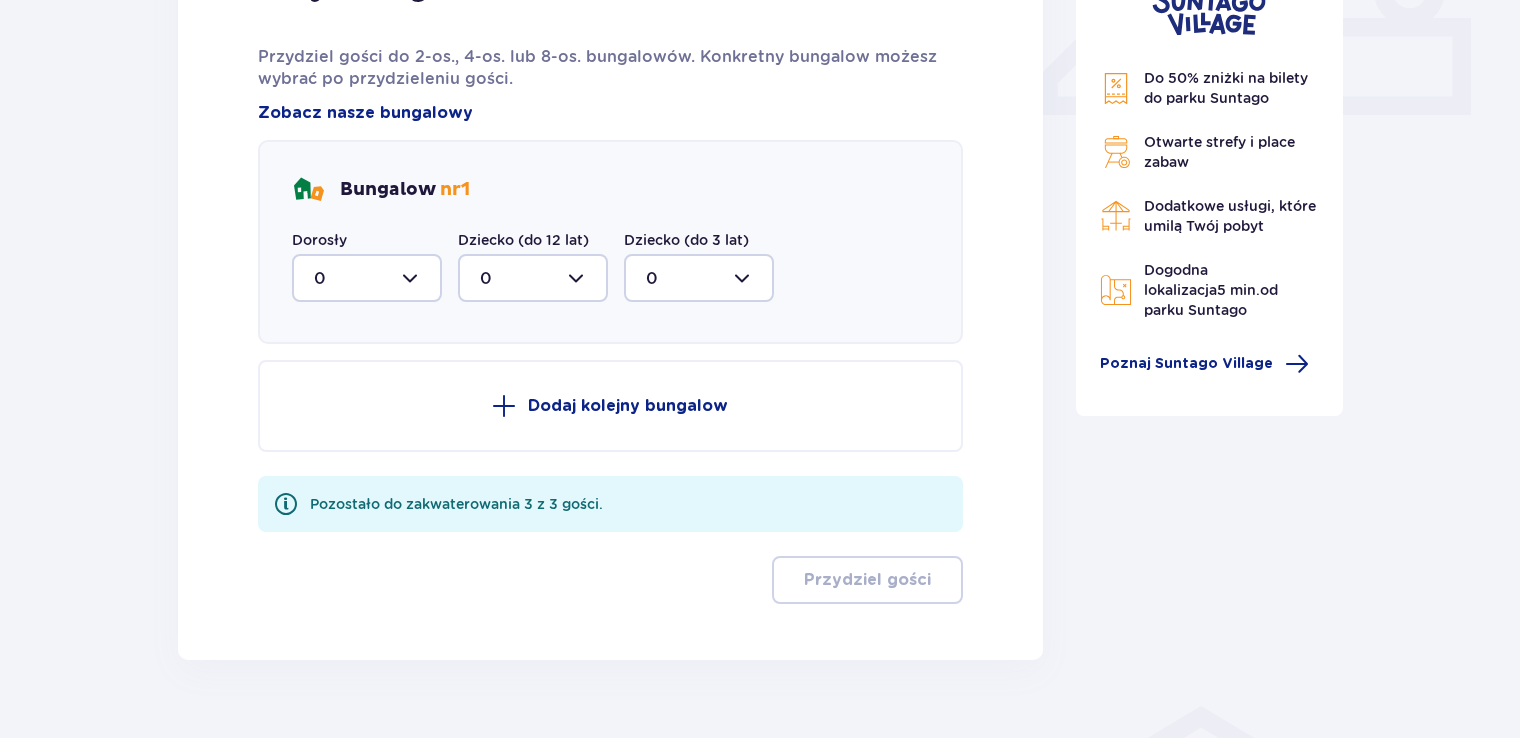 click at bounding box center [367, 278] 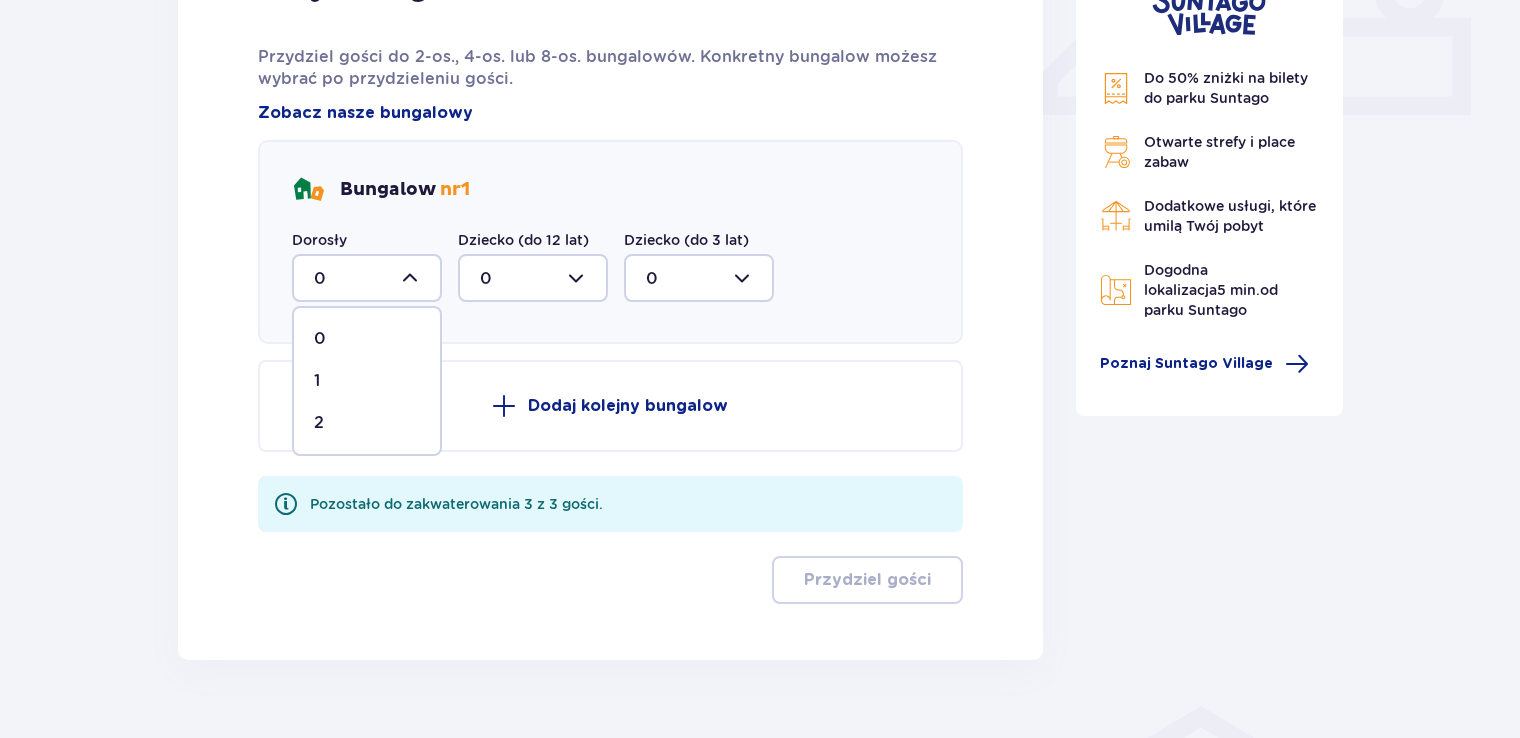 click on "2" at bounding box center [367, 423] 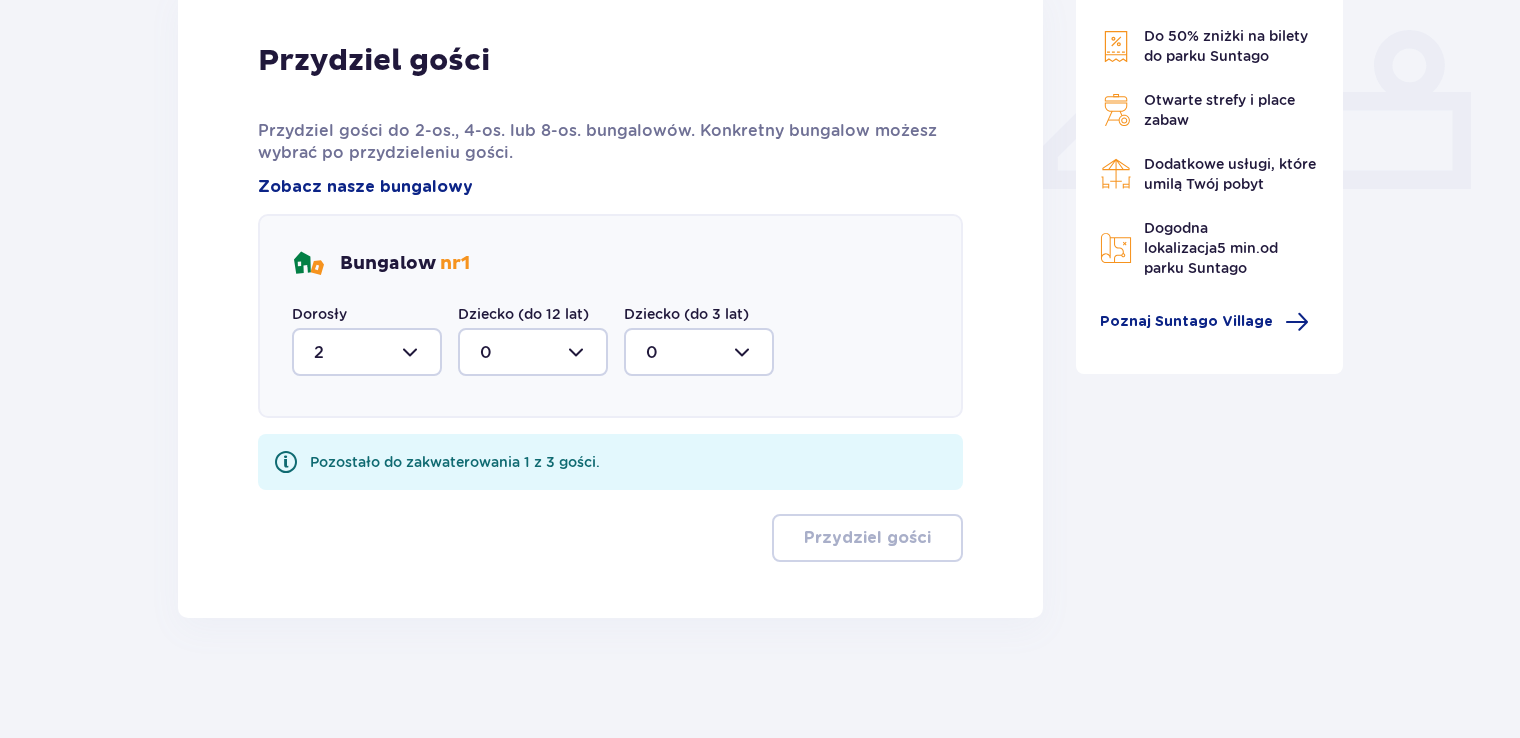 scroll, scrollTop: 843, scrollLeft: 0, axis: vertical 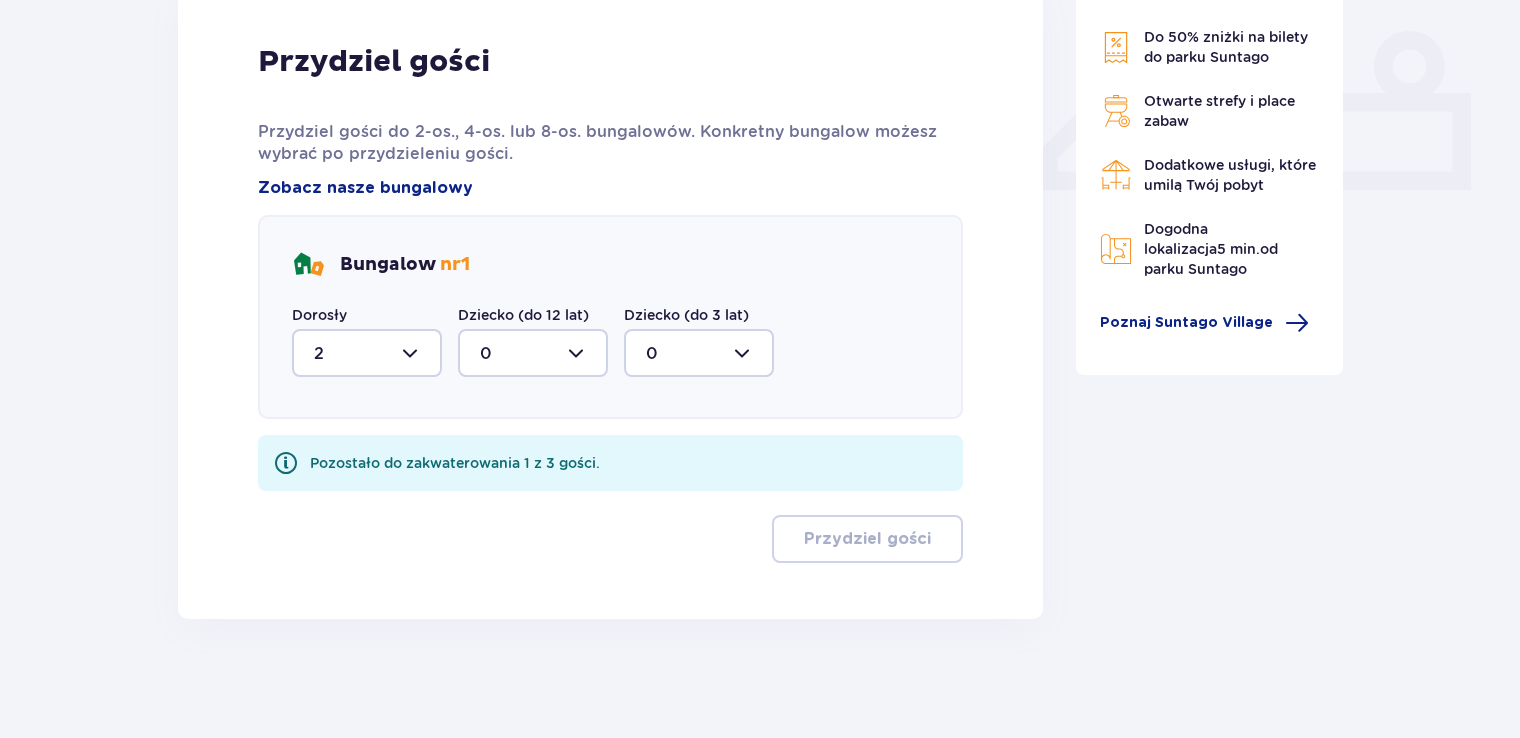 click at bounding box center (533, 353) 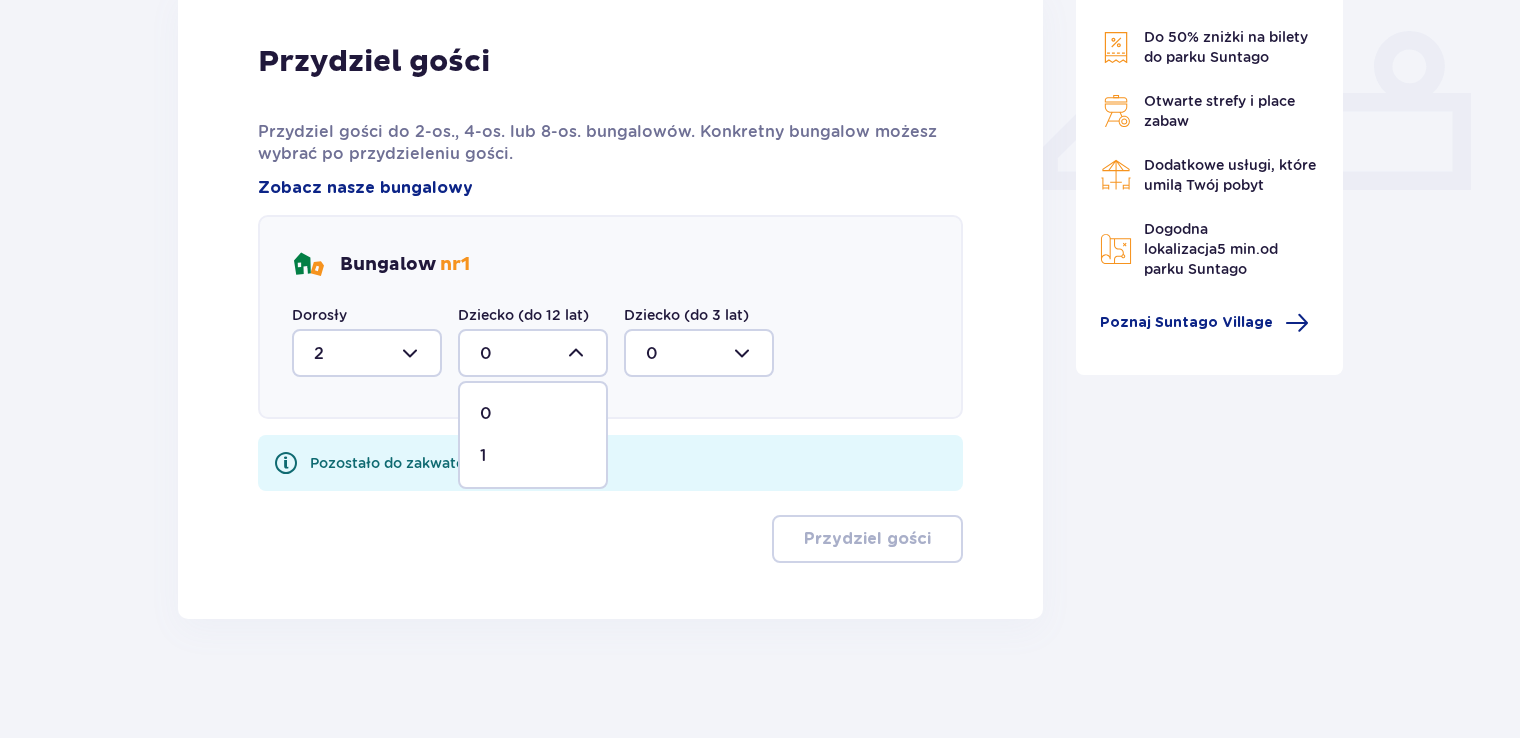 click on "1" at bounding box center [533, 456] 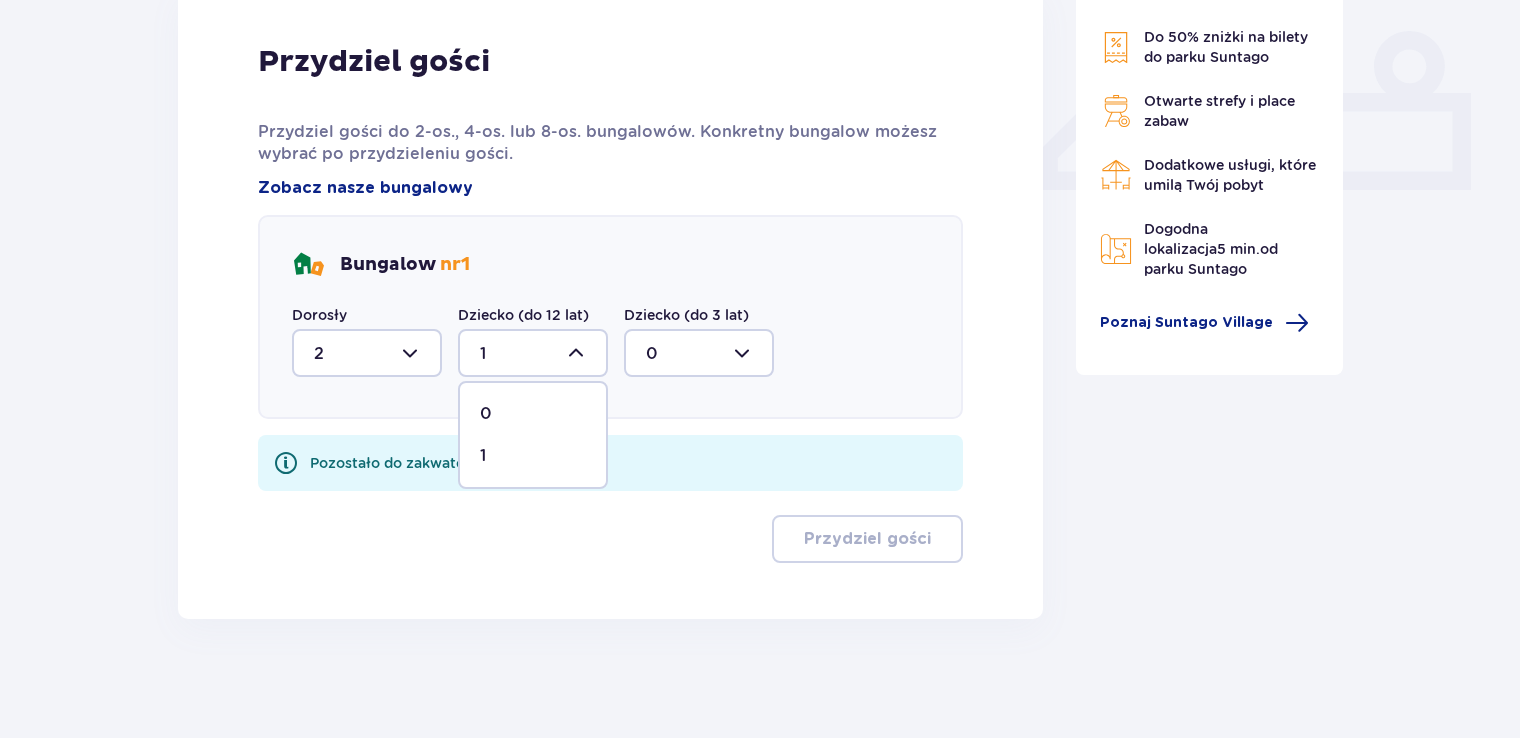 scroll, scrollTop: 763, scrollLeft: 0, axis: vertical 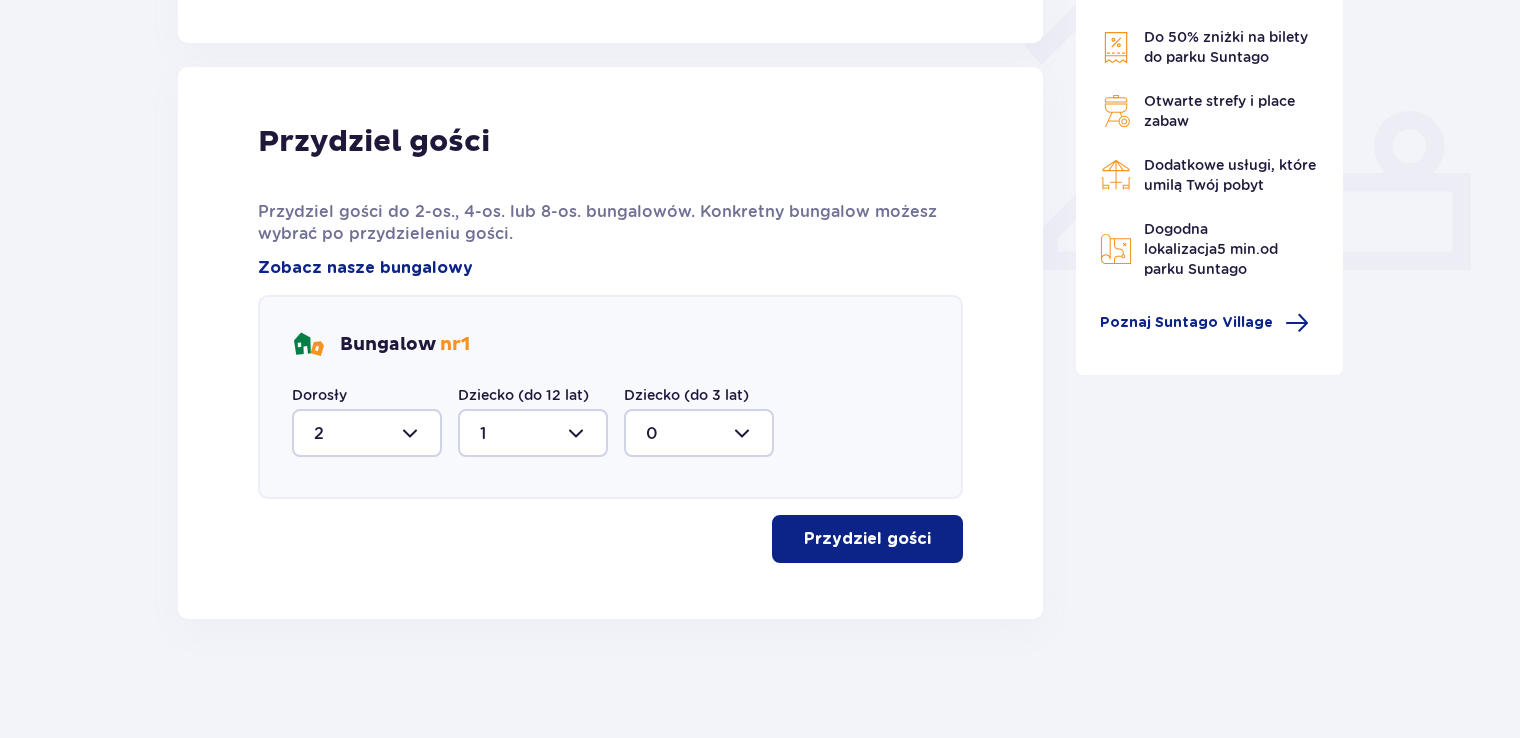 click on "Przydziel gości" at bounding box center [867, 539] 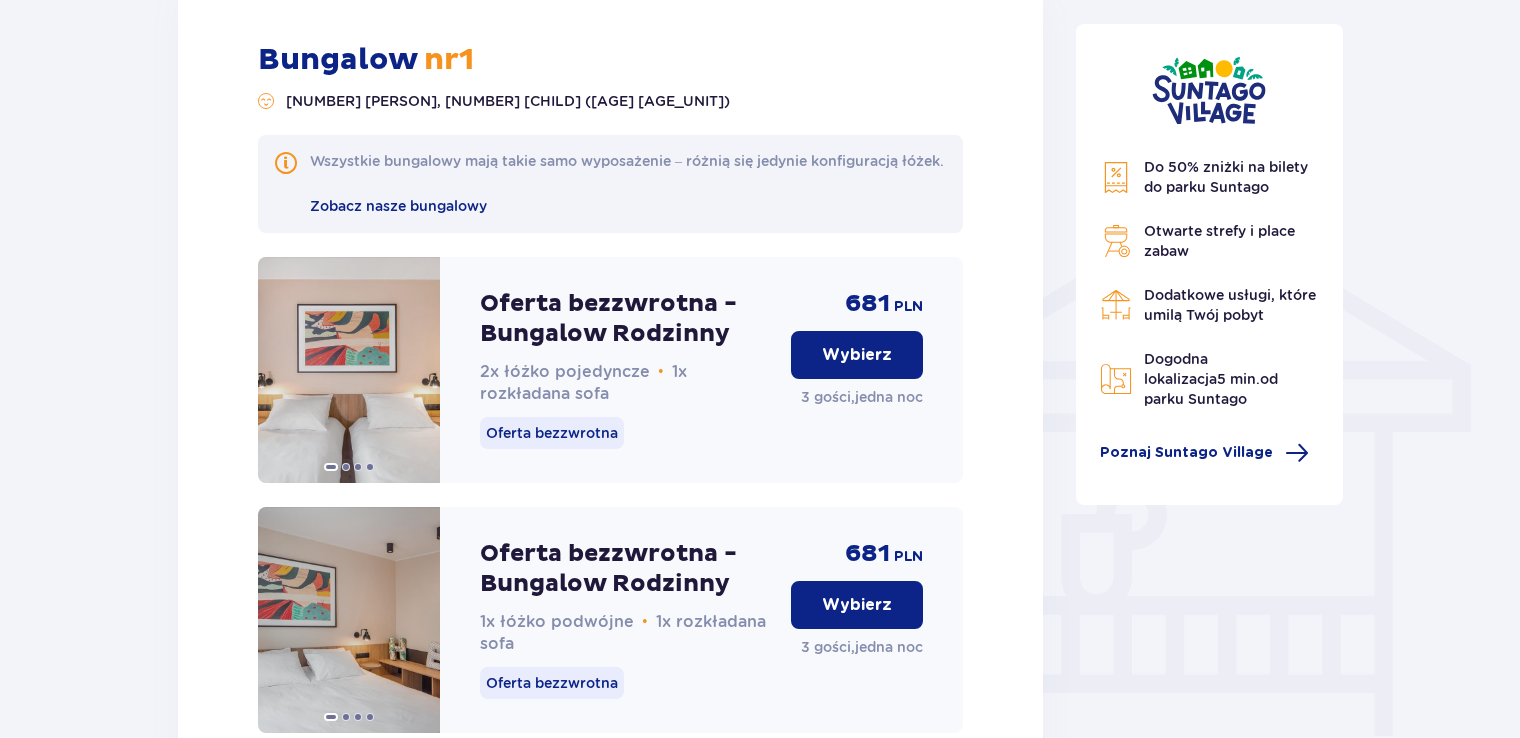 scroll, scrollTop: 1381, scrollLeft: 0, axis: vertical 